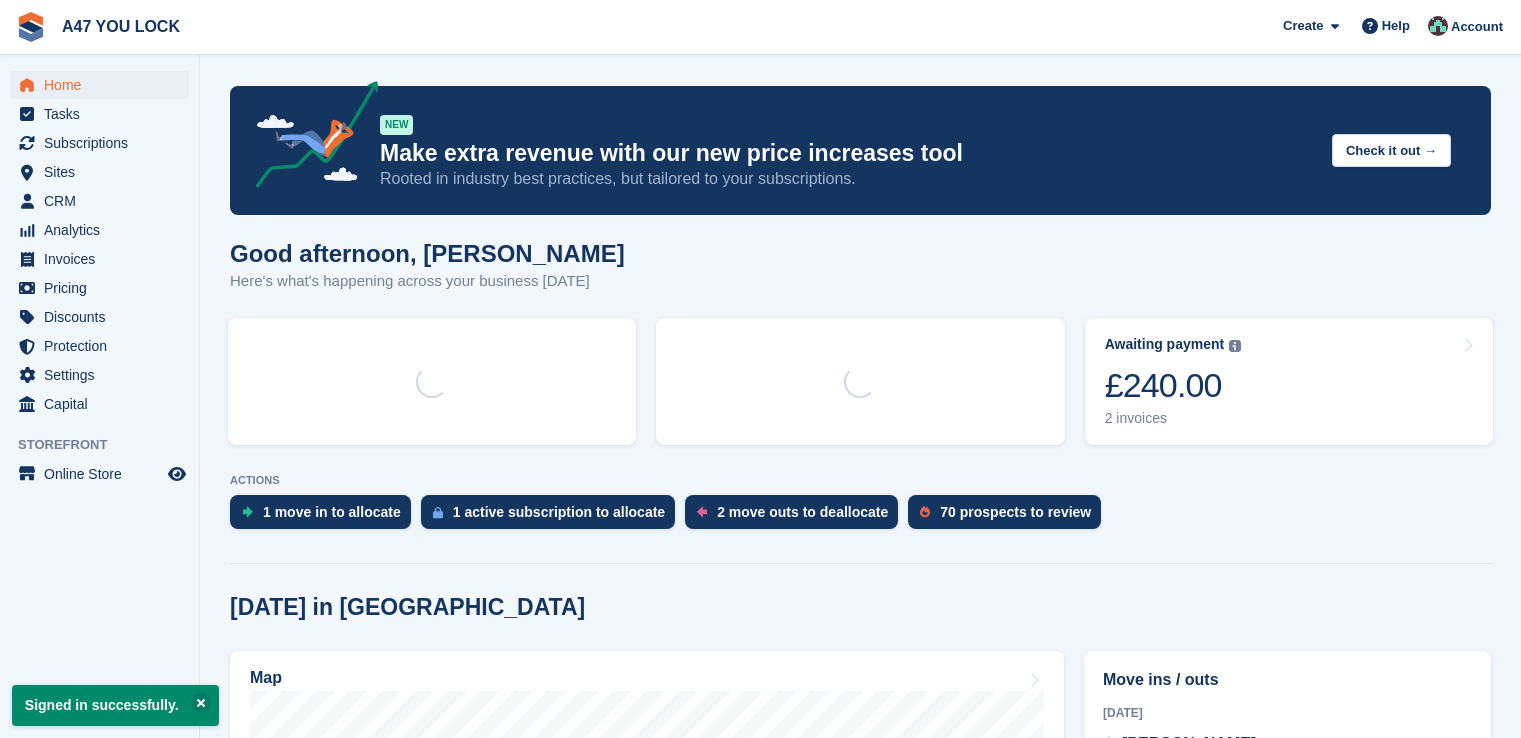 scroll, scrollTop: 0, scrollLeft: 0, axis: both 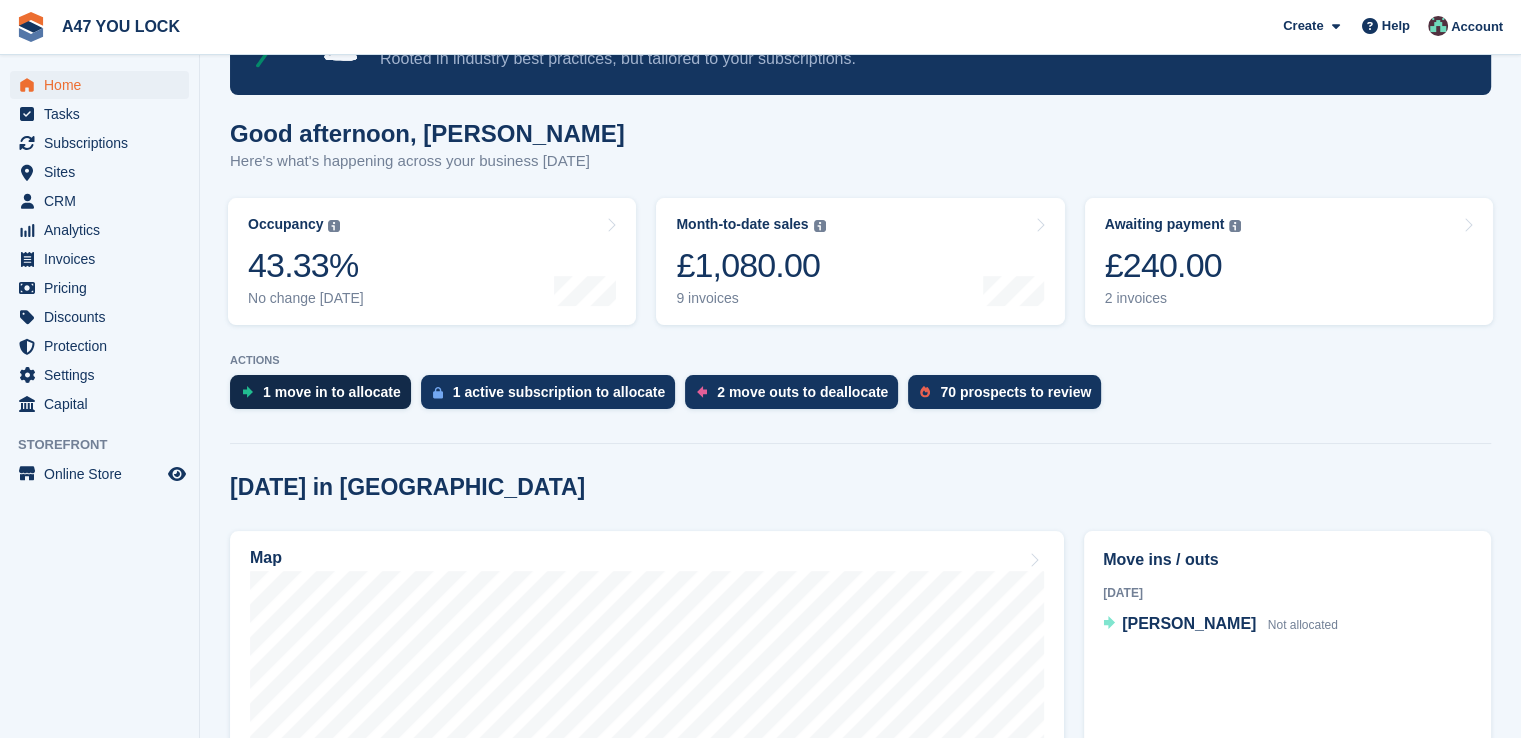 click on "1
move in to allocate" at bounding box center (332, 392) 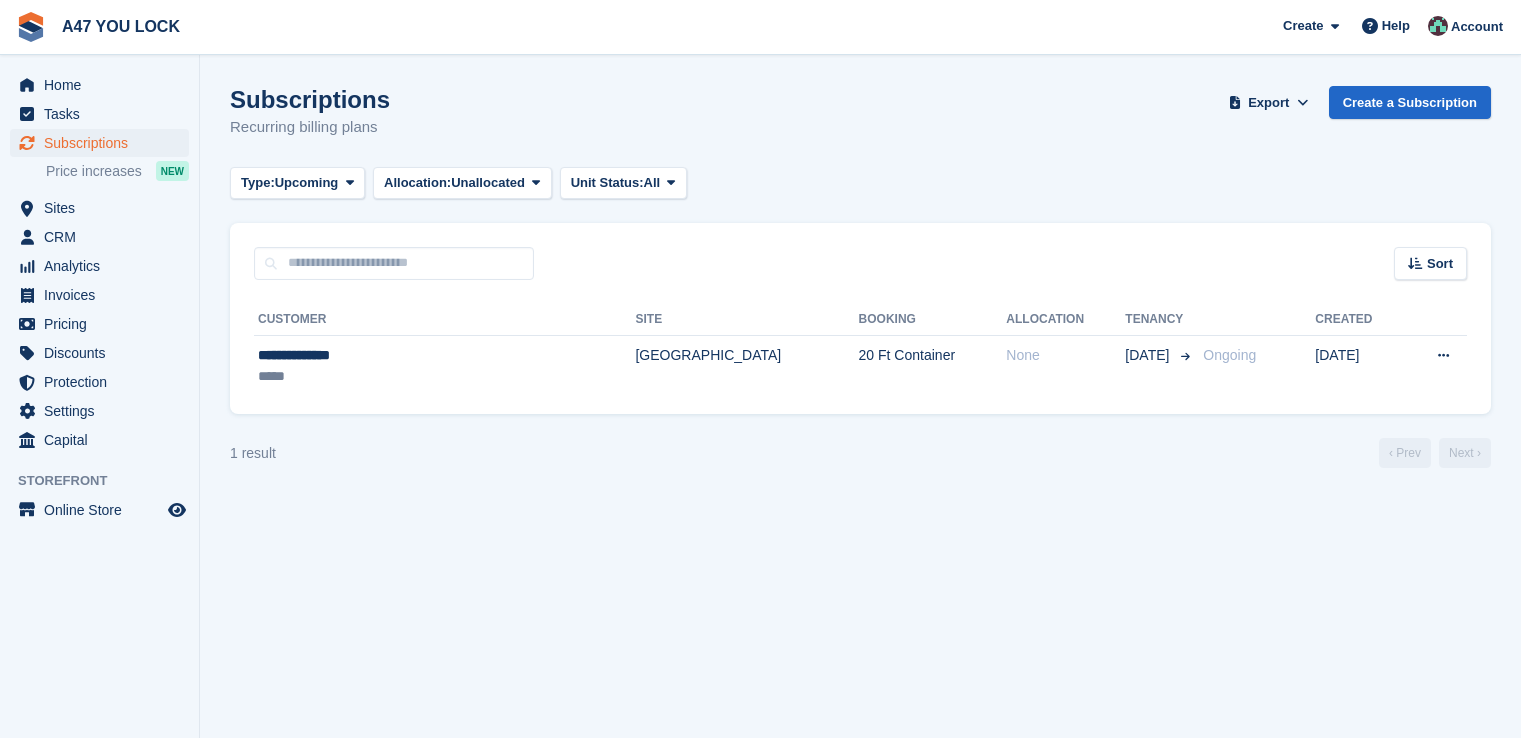 scroll, scrollTop: 0, scrollLeft: 0, axis: both 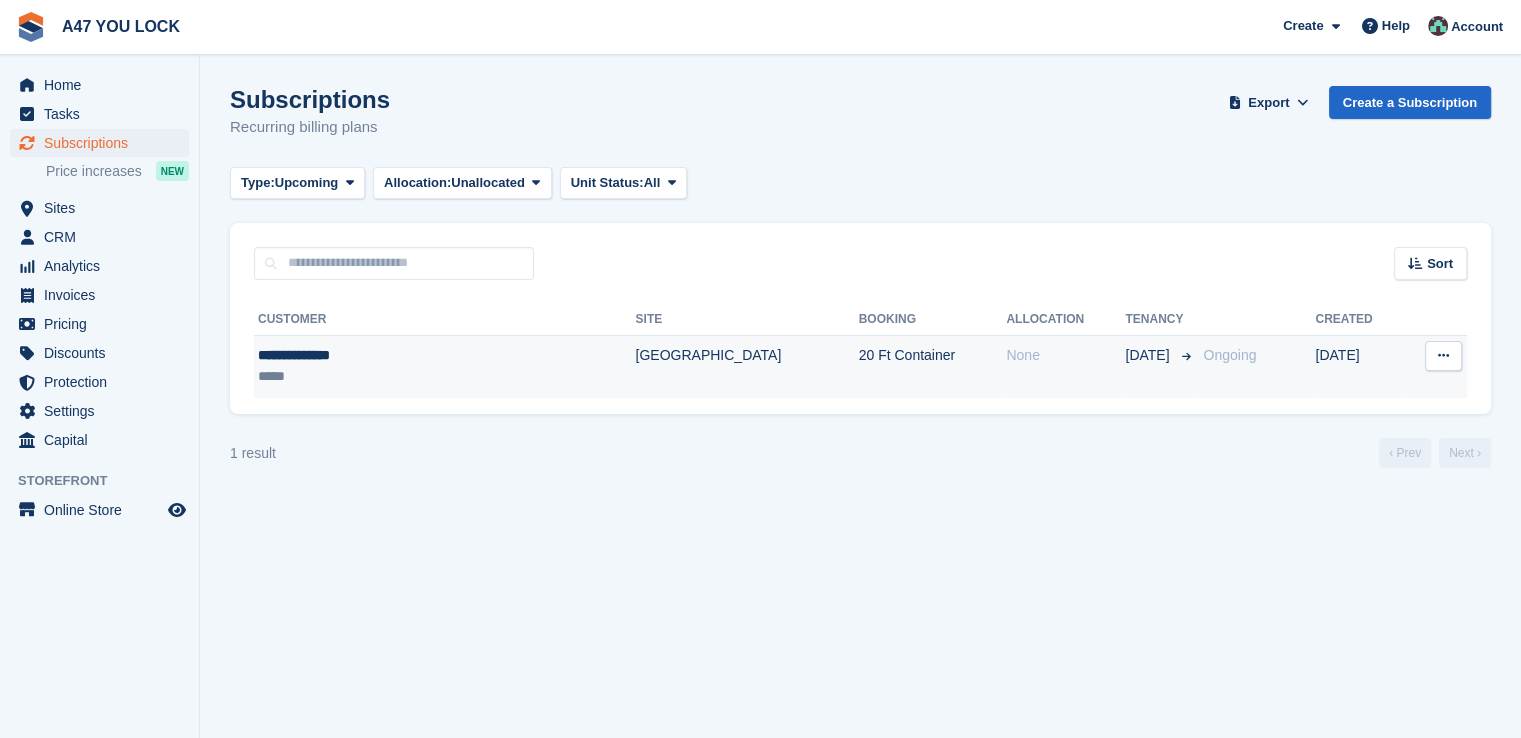 click on "[DATE]" at bounding box center [1358, 366] 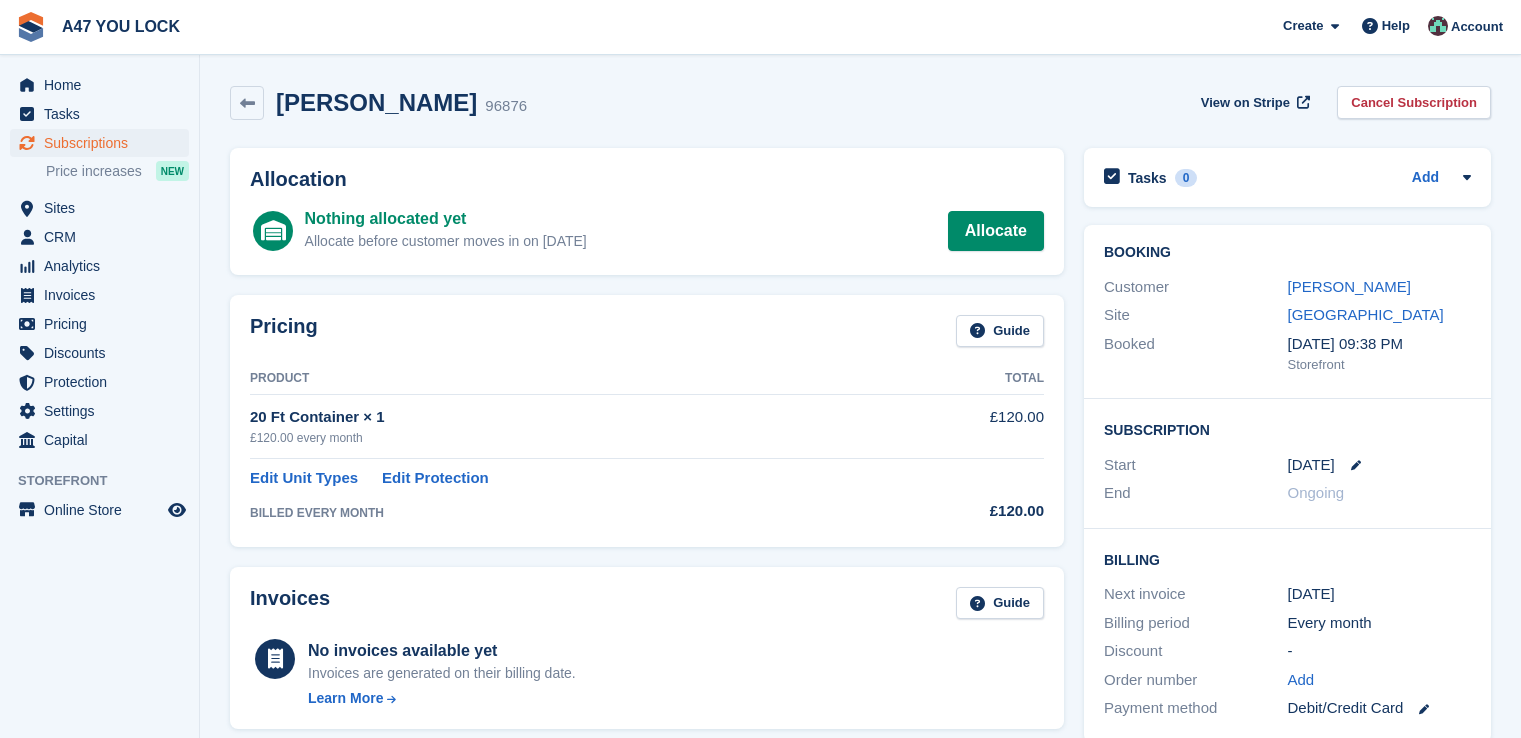scroll, scrollTop: 0, scrollLeft: 0, axis: both 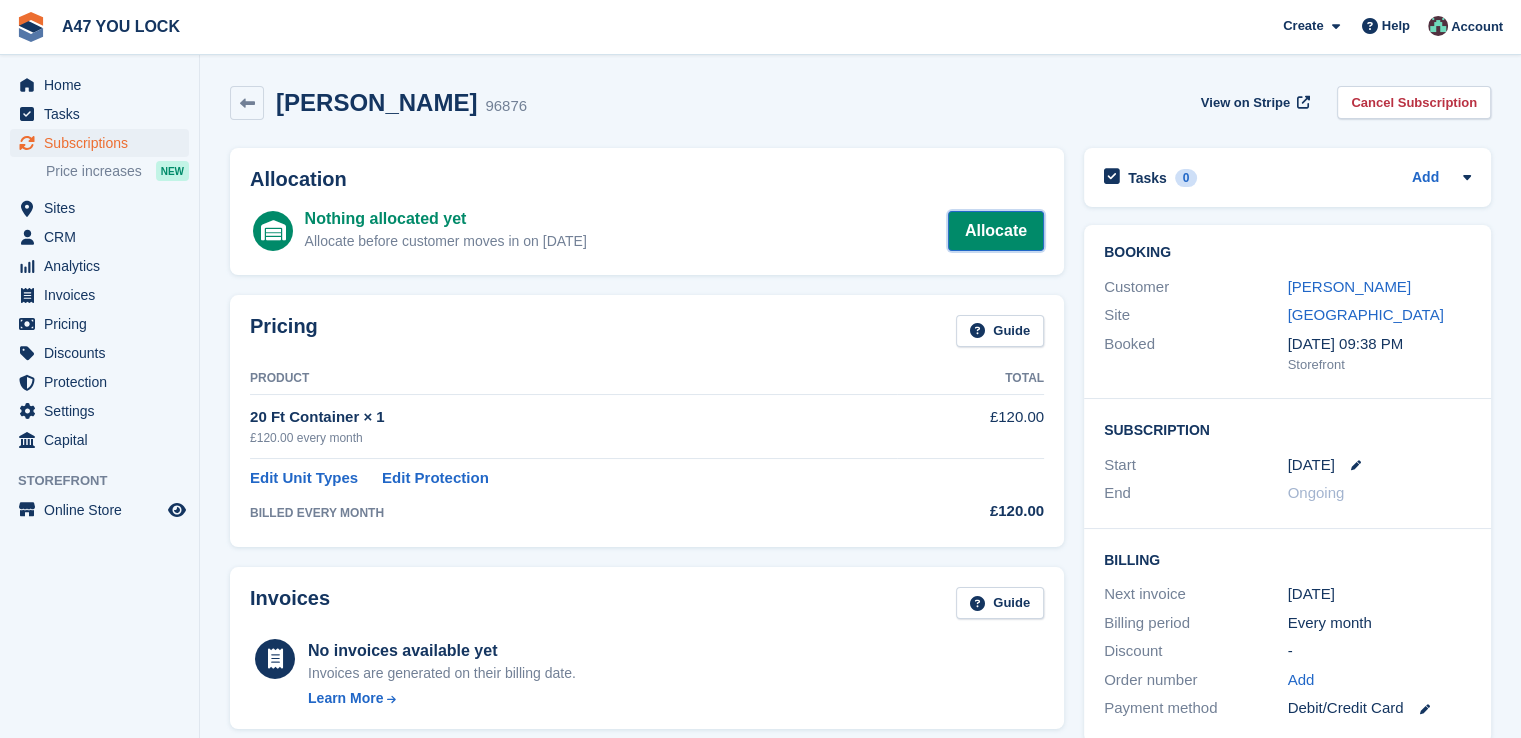 click on "Allocate" at bounding box center (996, 231) 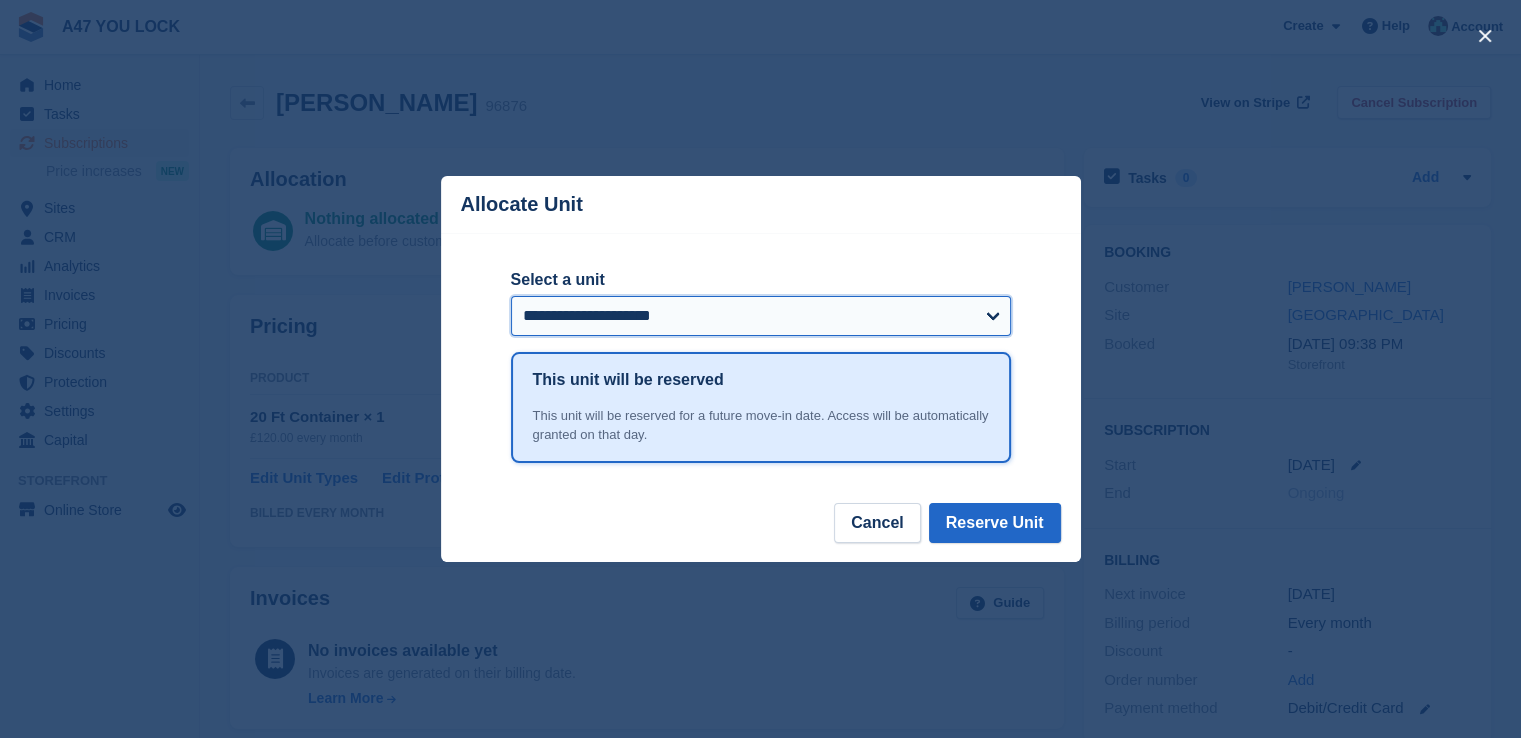 click on "**********" at bounding box center [761, 316] 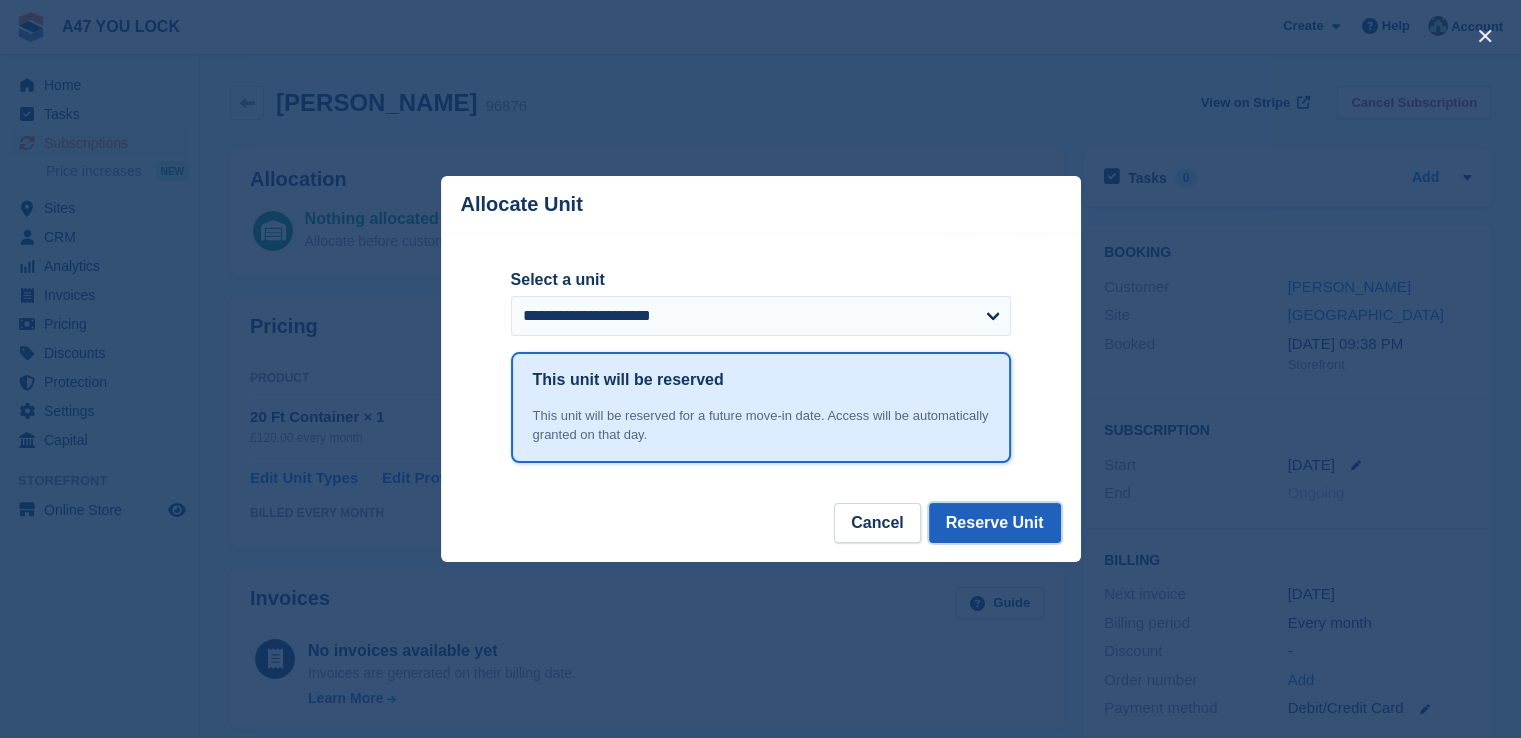 click on "Reserve Unit" at bounding box center (995, 523) 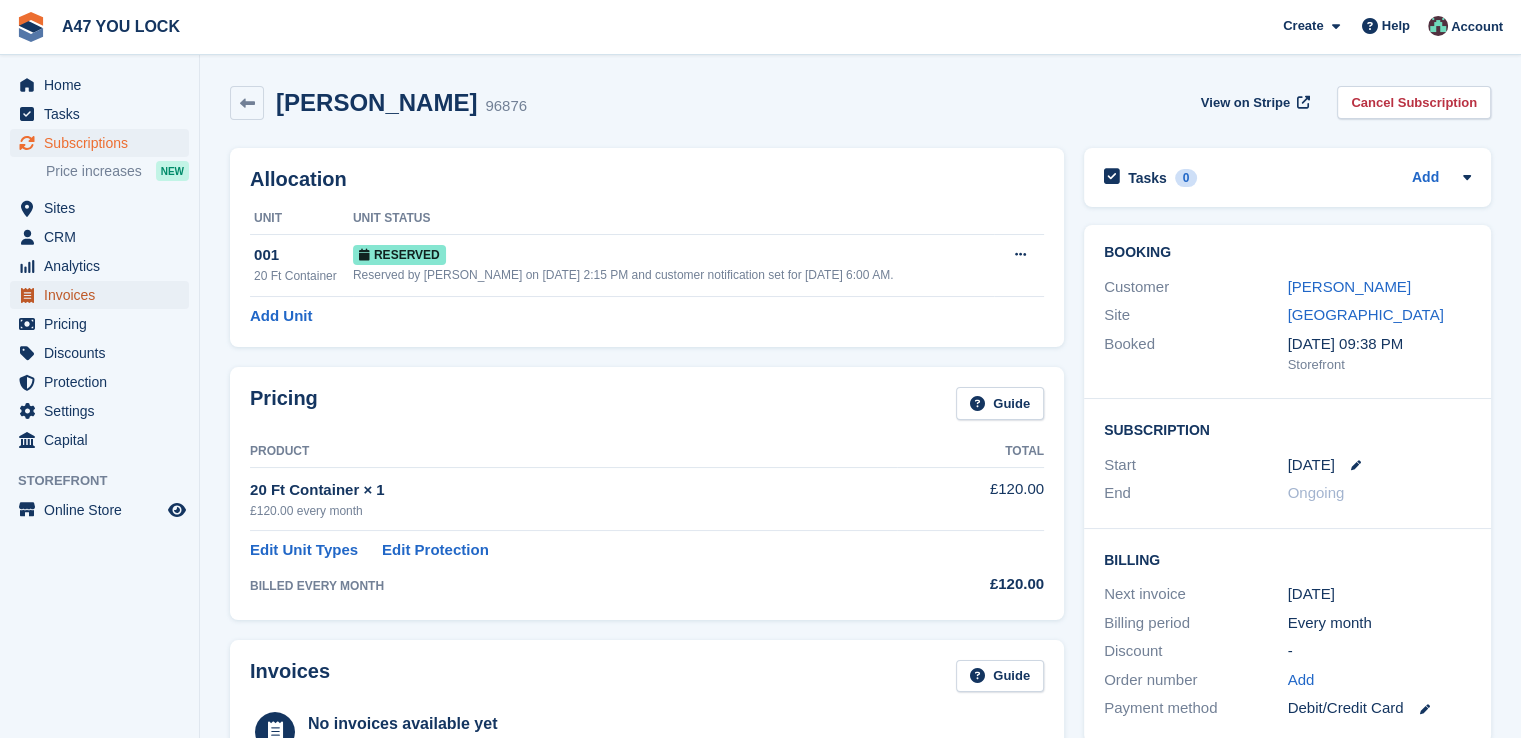 click on "Invoices" at bounding box center [104, 295] 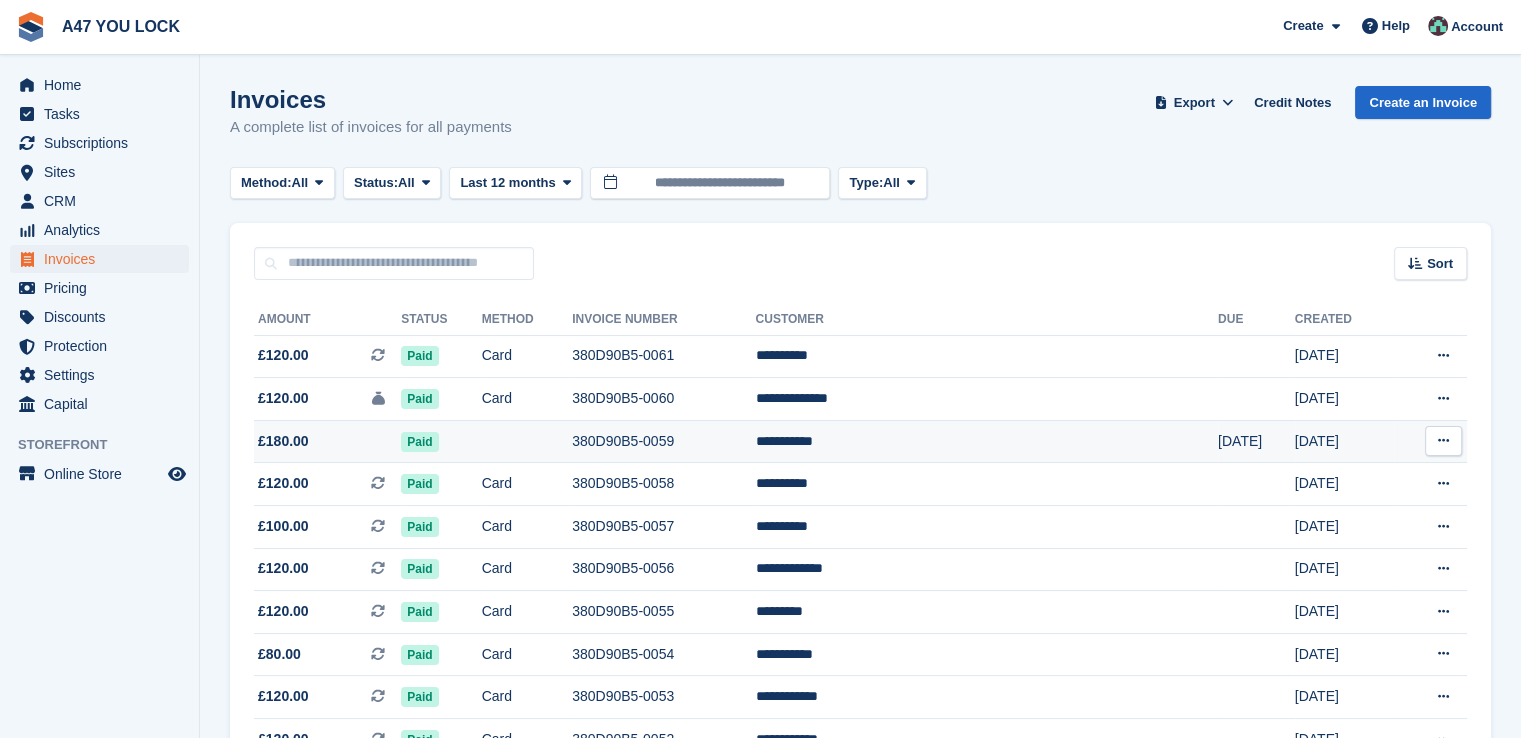 click at bounding box center (1443, 440) 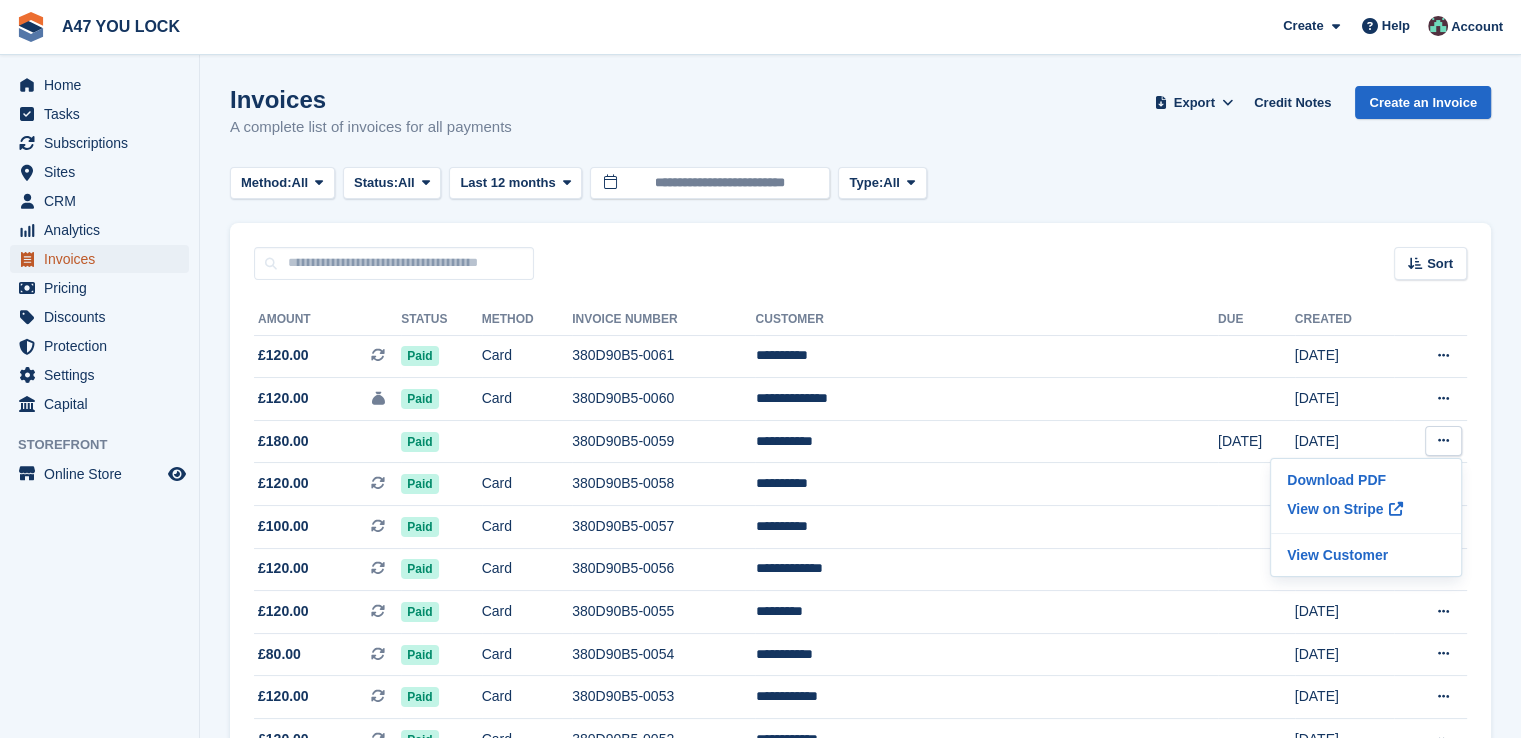 click on "Invoices" at bounding box center (104, 259) 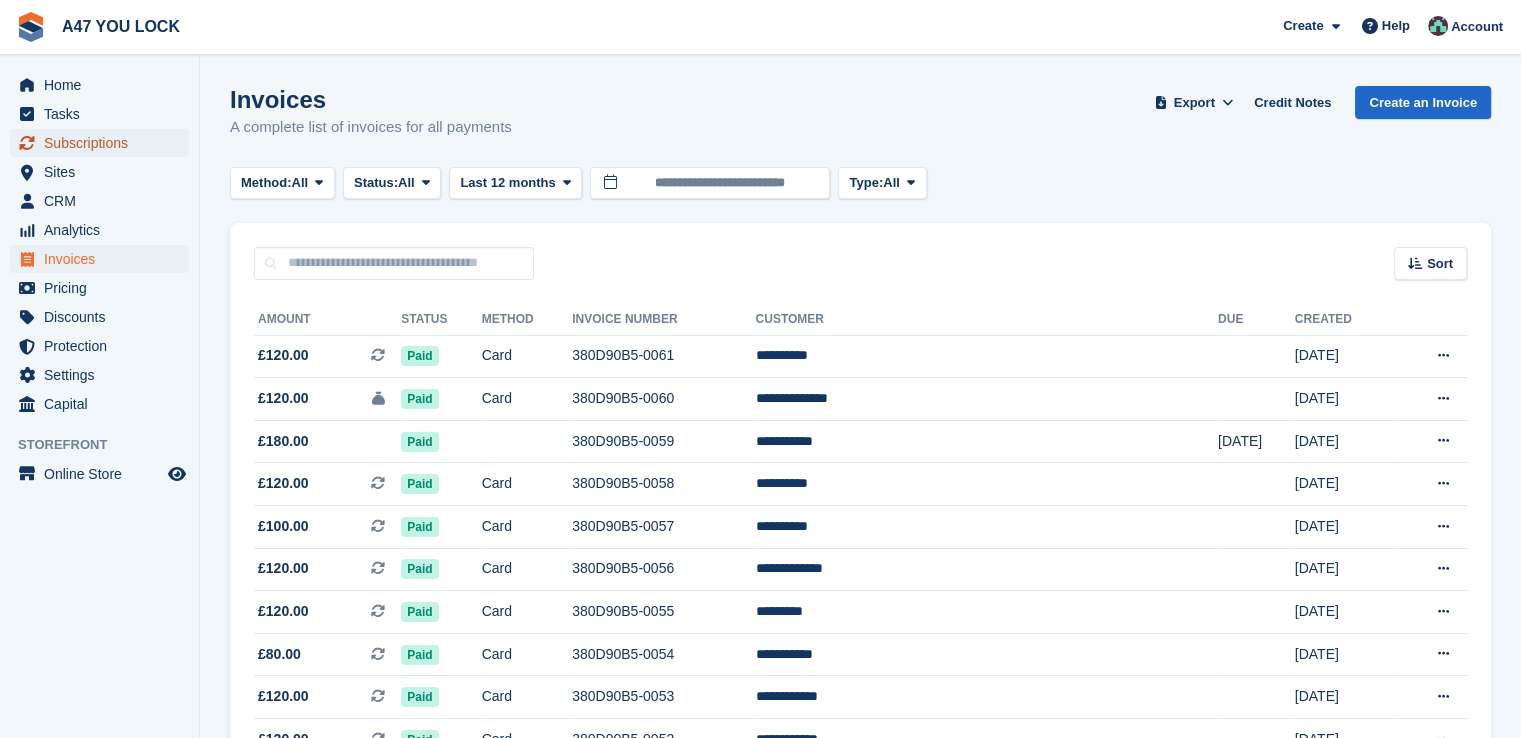 click on "Subscriptions" at bounding box center (104, 143) 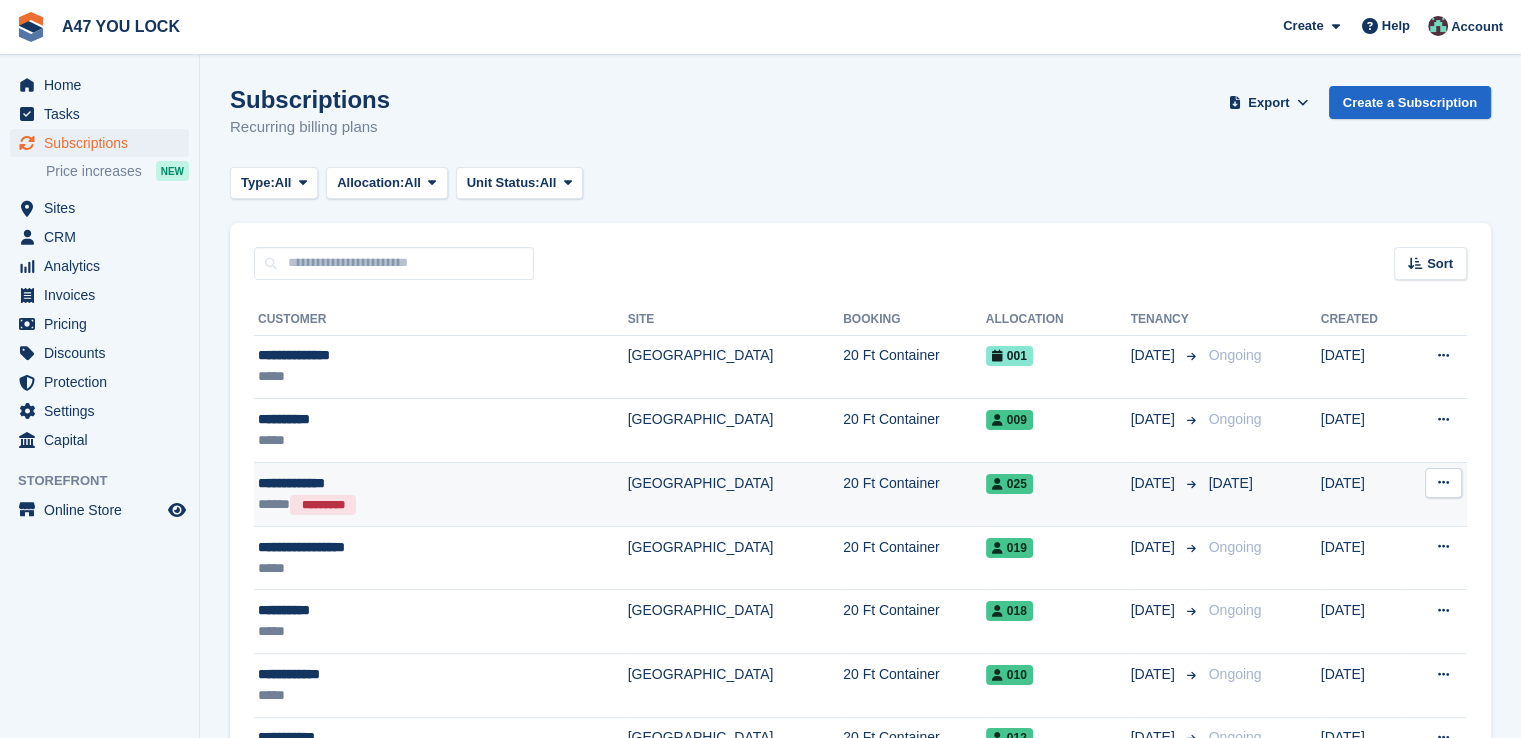 click on "**********" at bounding box center (382, 483) 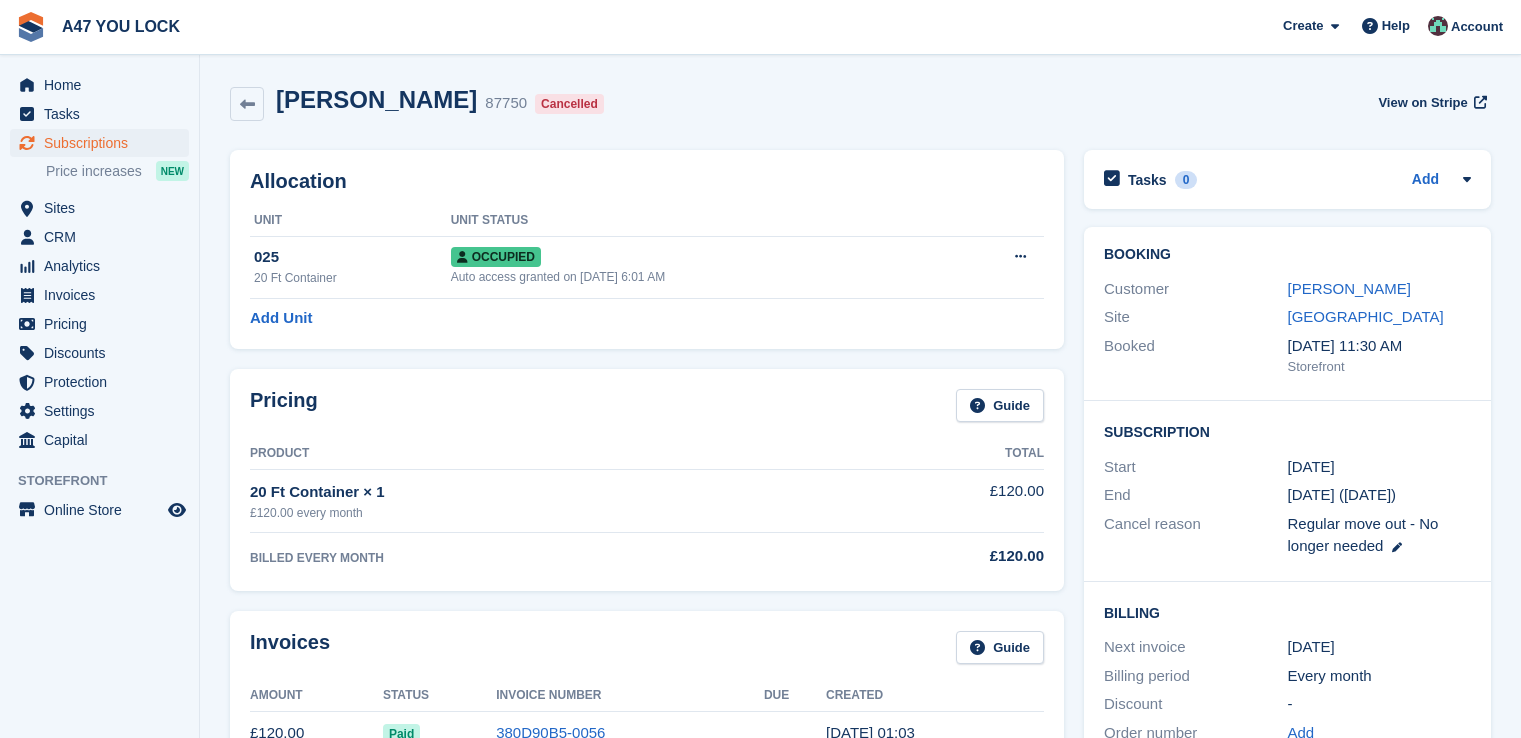 scroll, scrollTop: 0, scrollLeft: 0, axis: both 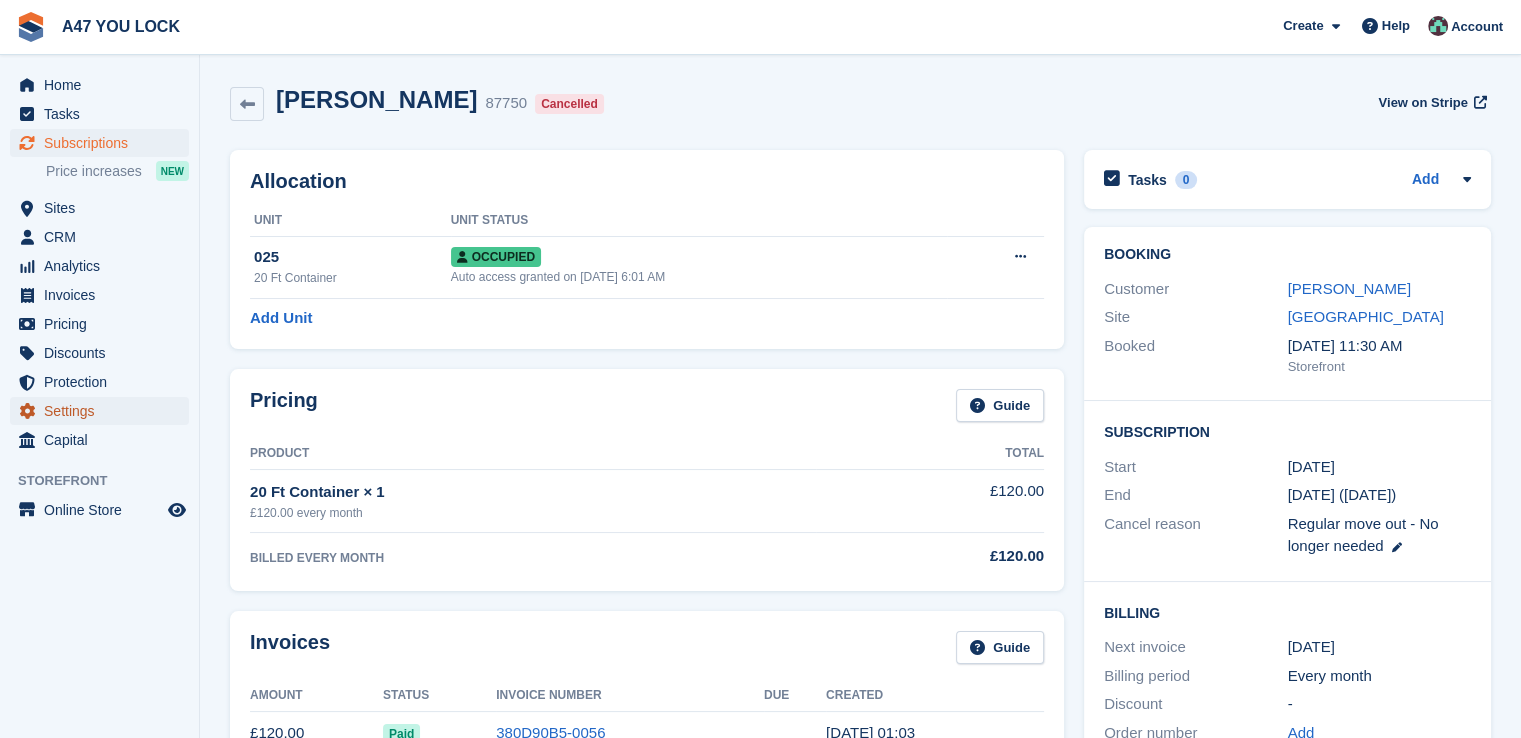 click on "Settings" at bounding box center (104, 411) 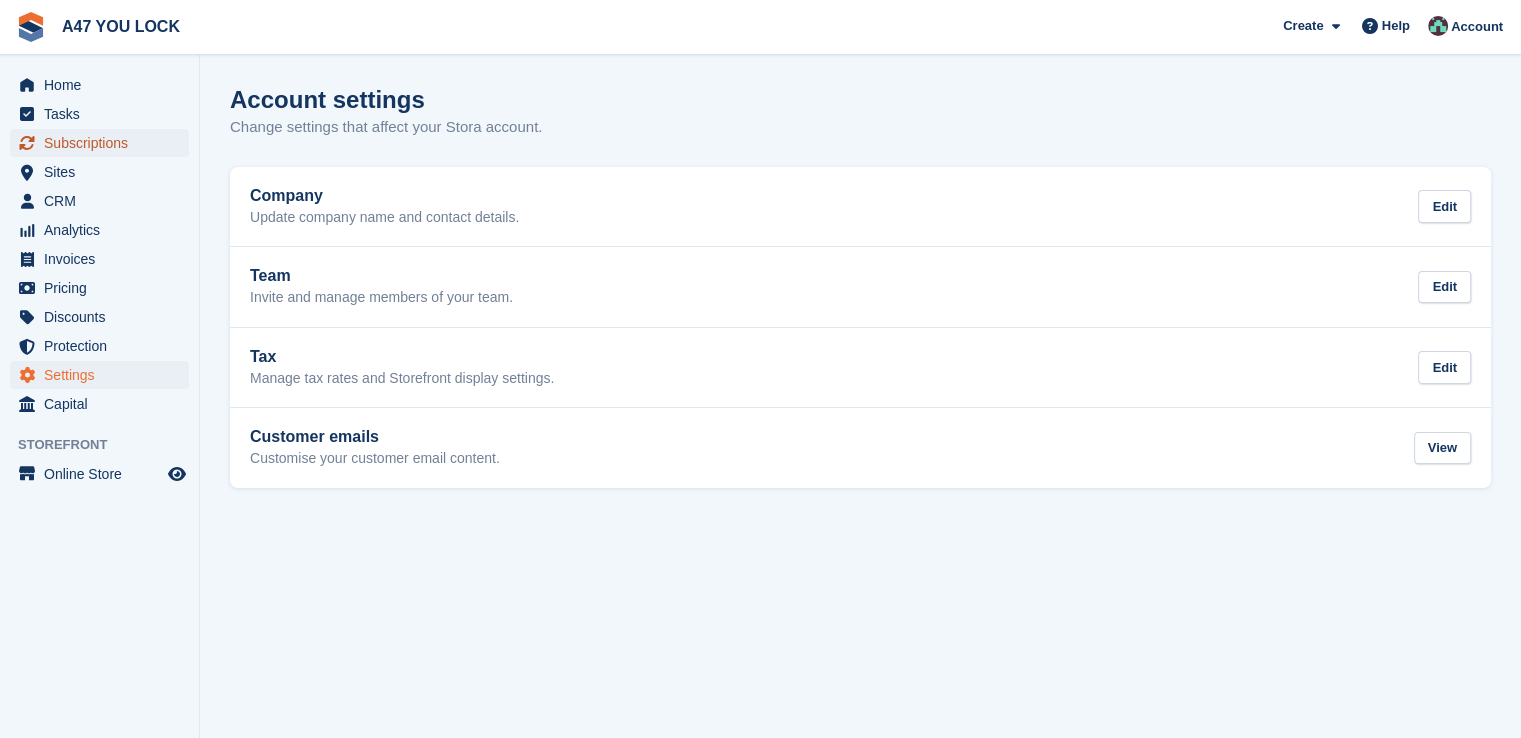 click on "Subscriptions" at bounding box center (104, 143) 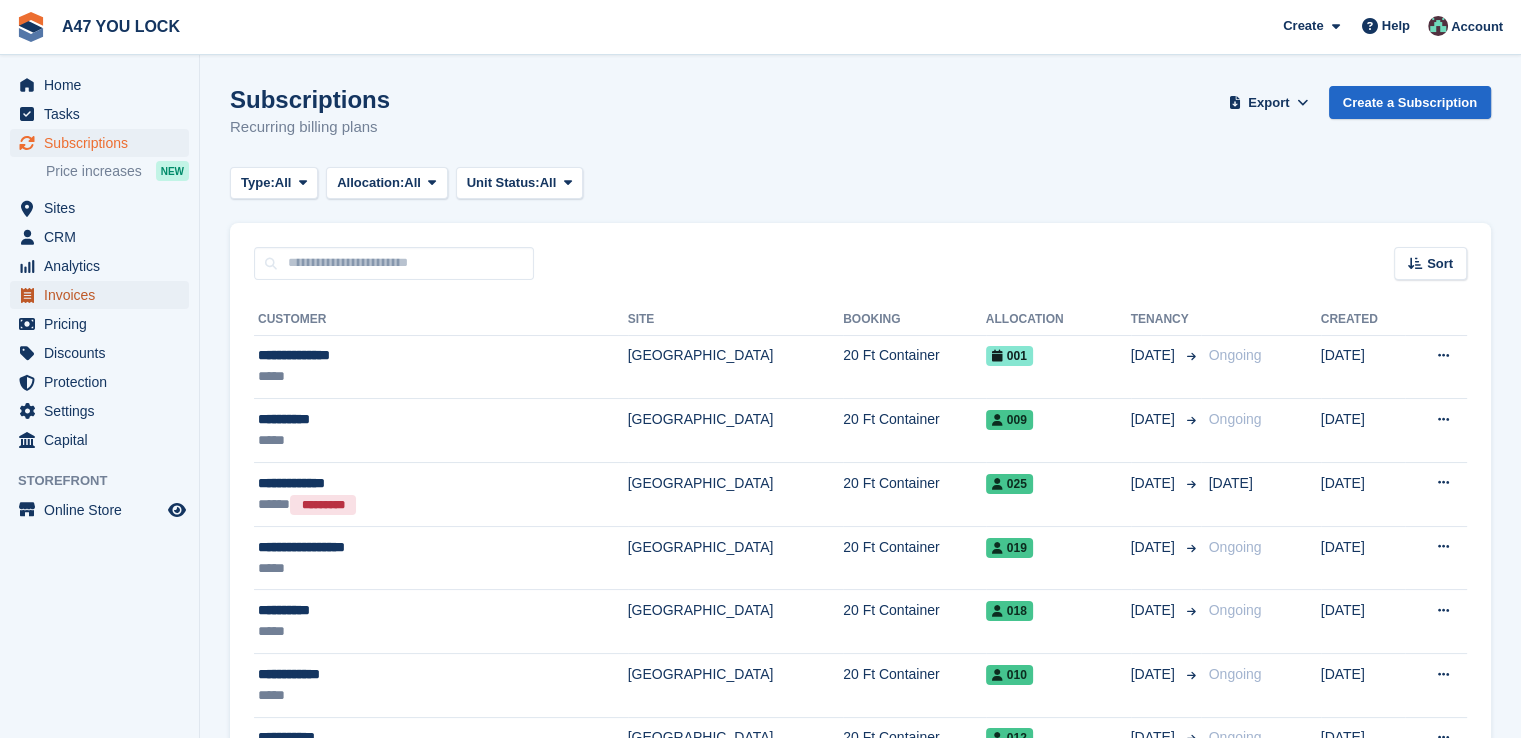 click on "Invoices" at bounding box center (104, 295) 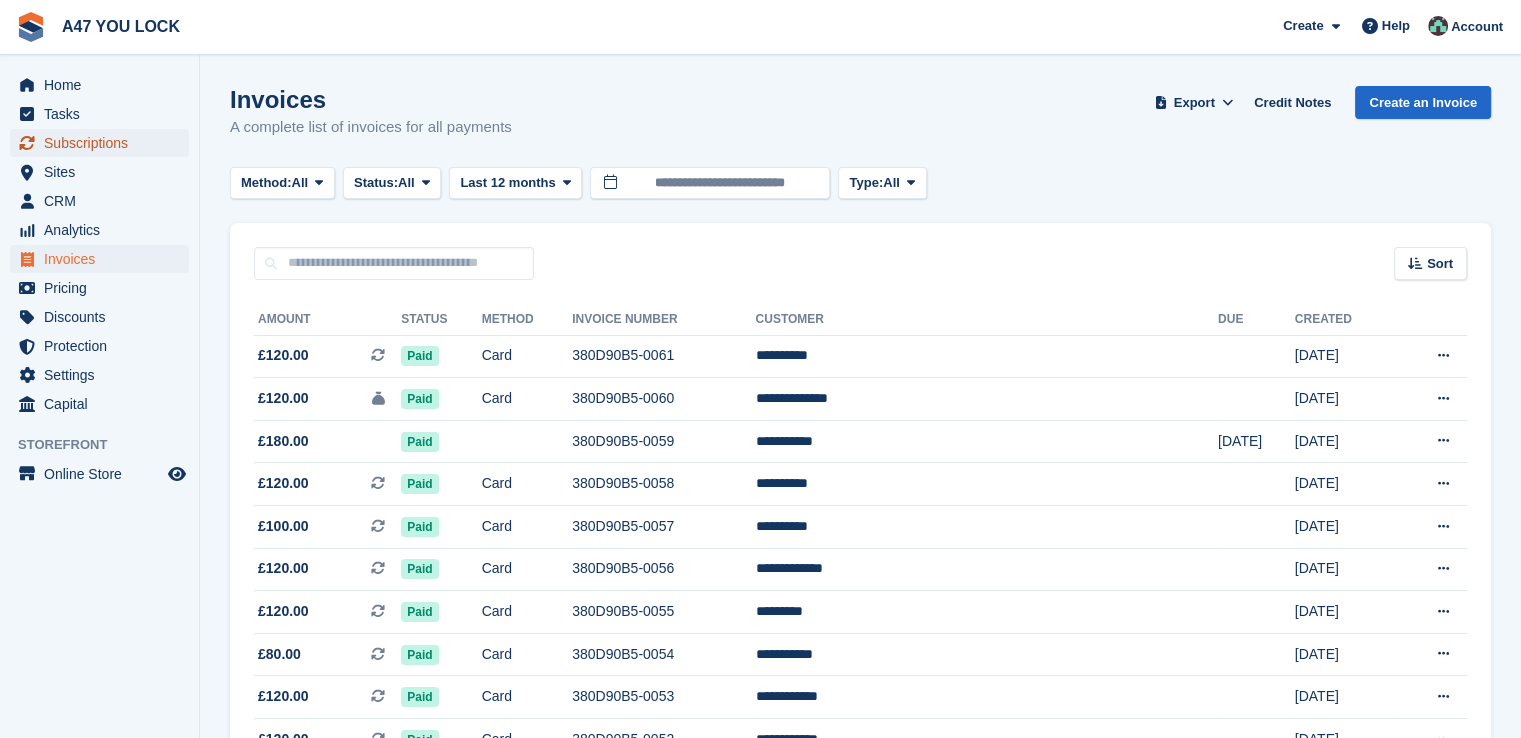 click on "Subscriptions" at bounding box center [104, 143] 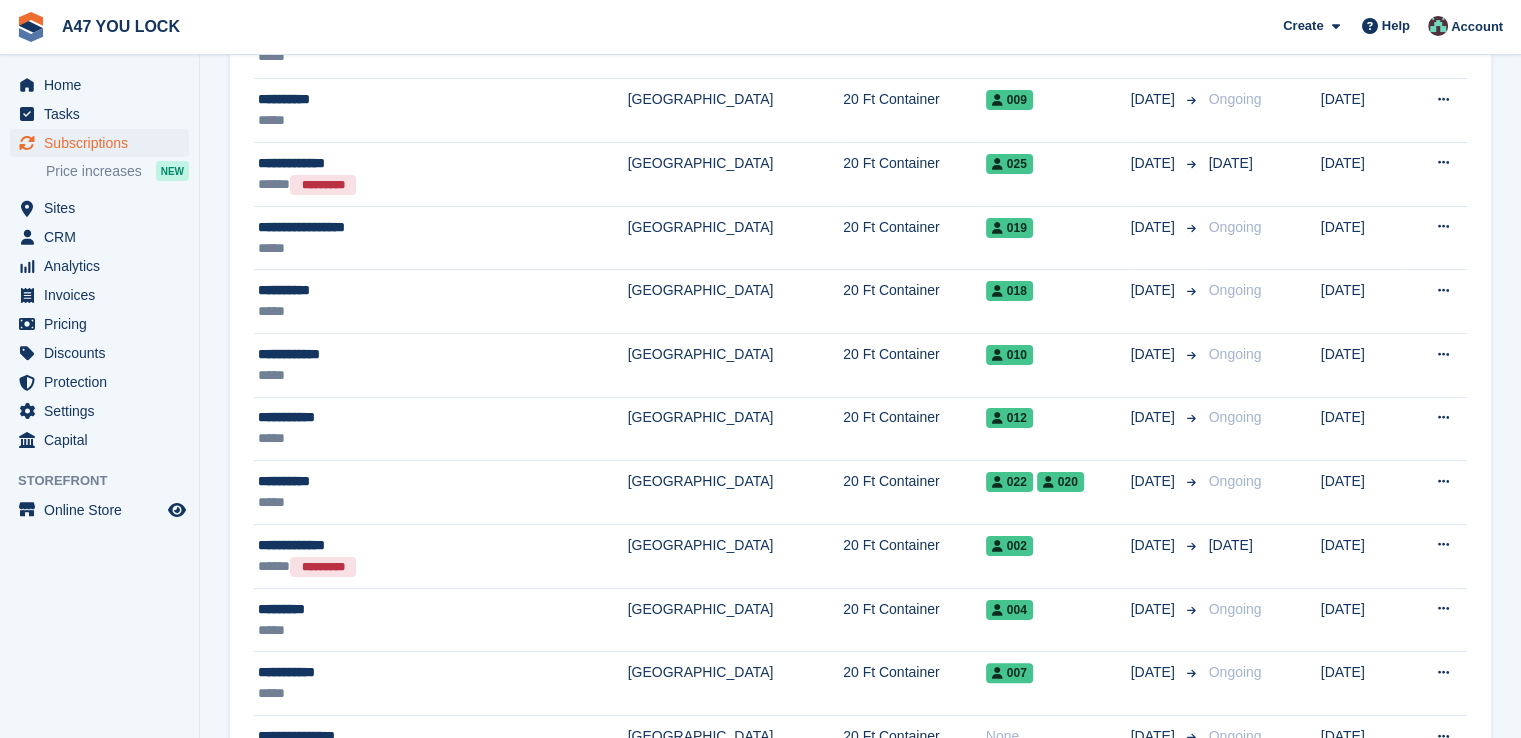 scroll, scrollTop: 373, scrollLeft: 0, axis: vertical 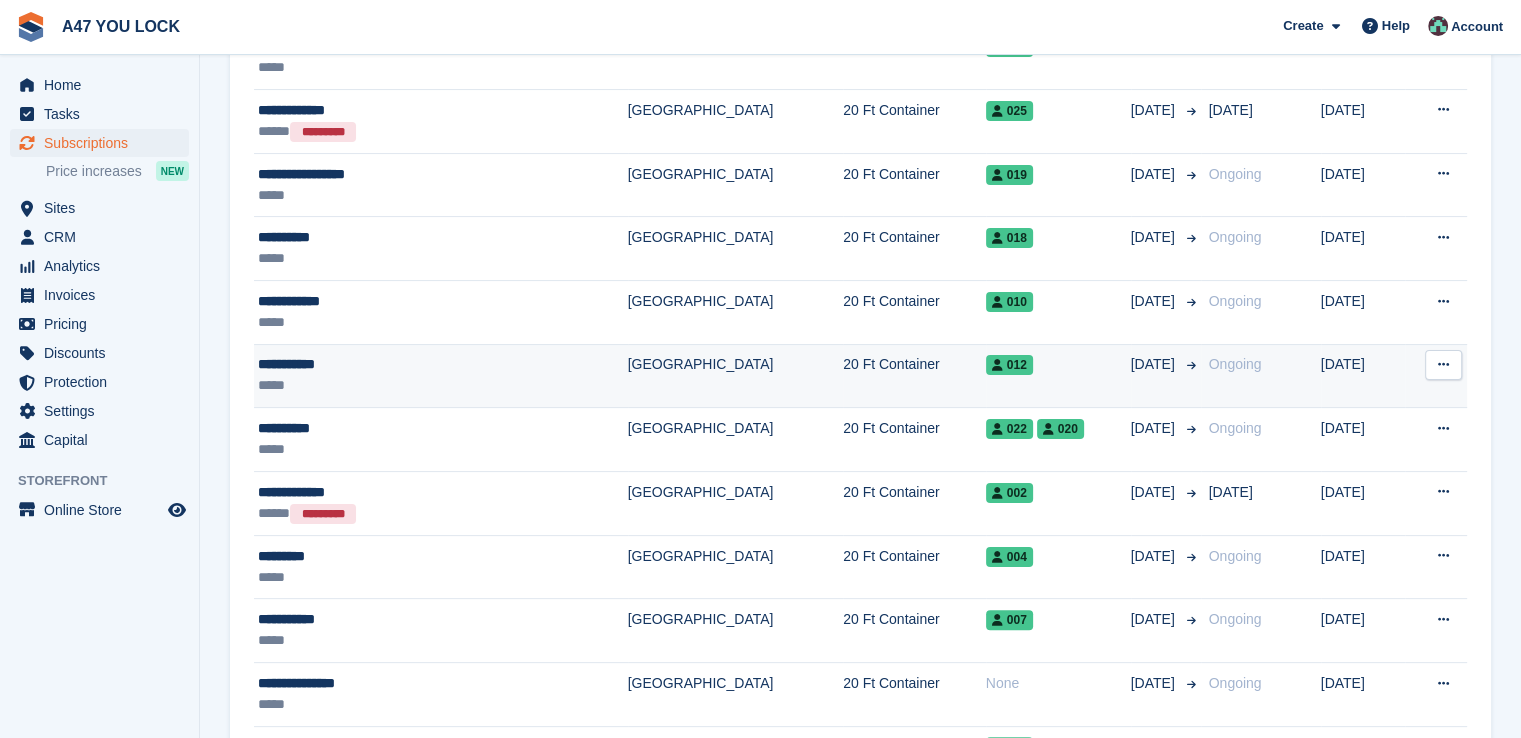 click on "**********" at bounding box center (382, 364) 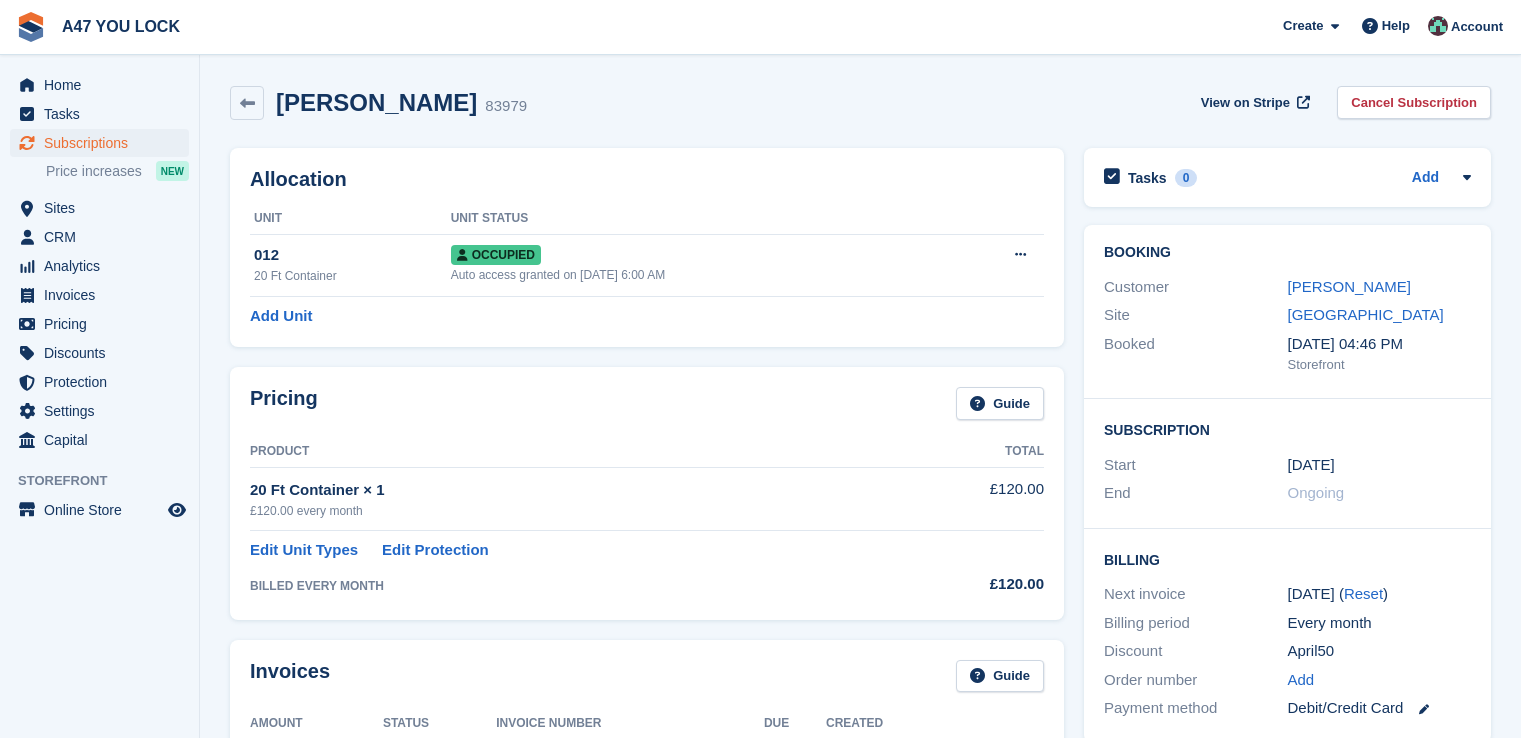 scroll, scrollTop: 0, scrollLeft: 0, axis: both 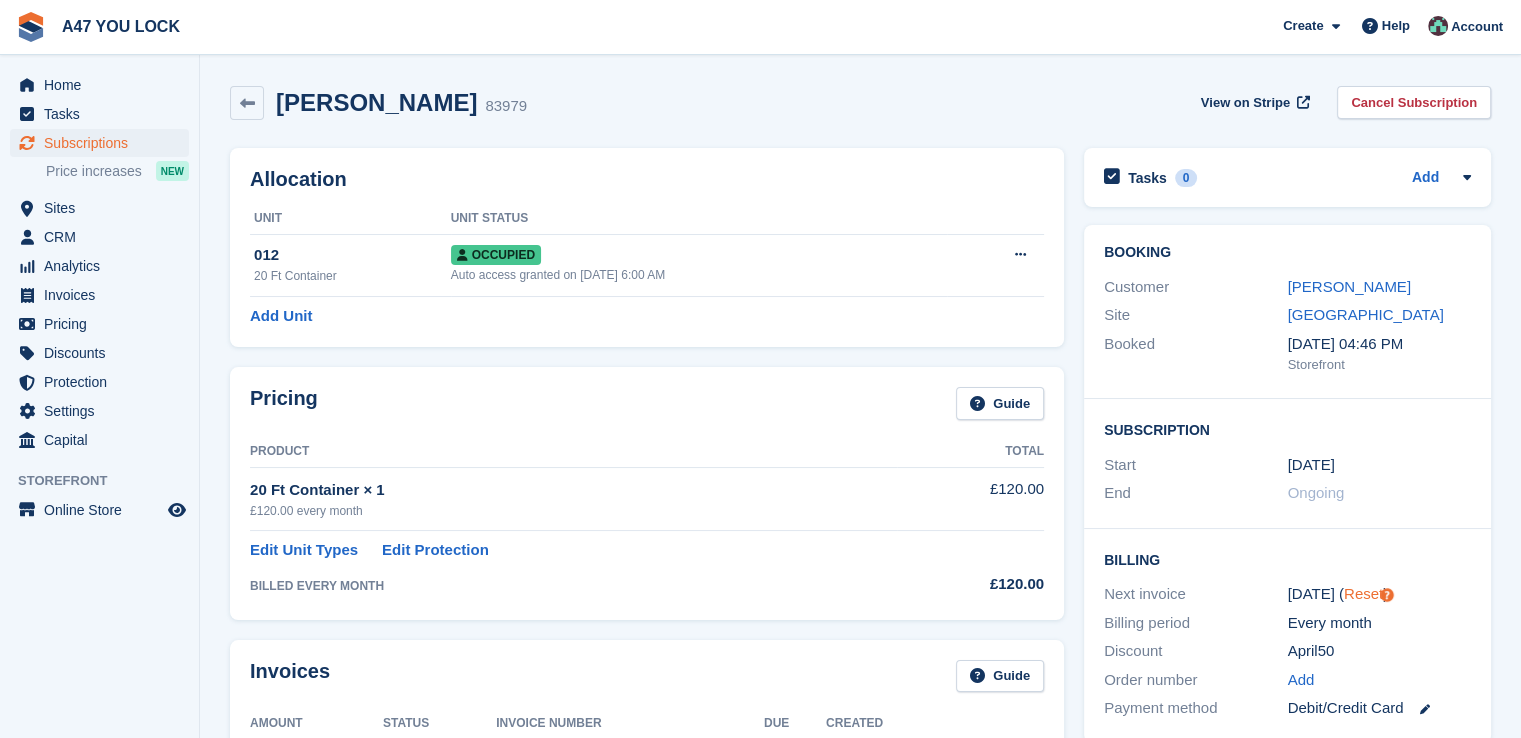 click on "Reset" at bounding box center (1363, 593) 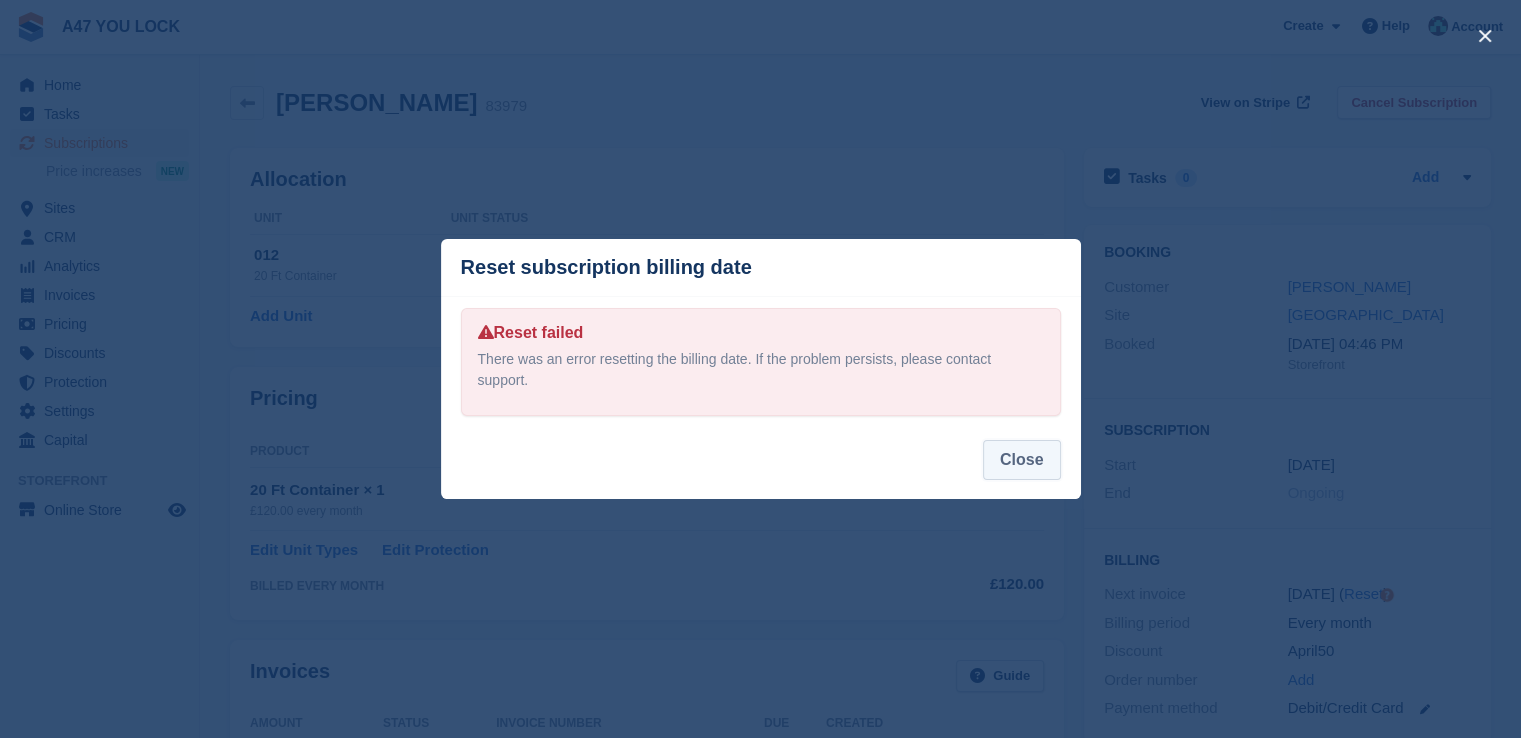 click on "Close" at bounding box center [1022, 460] 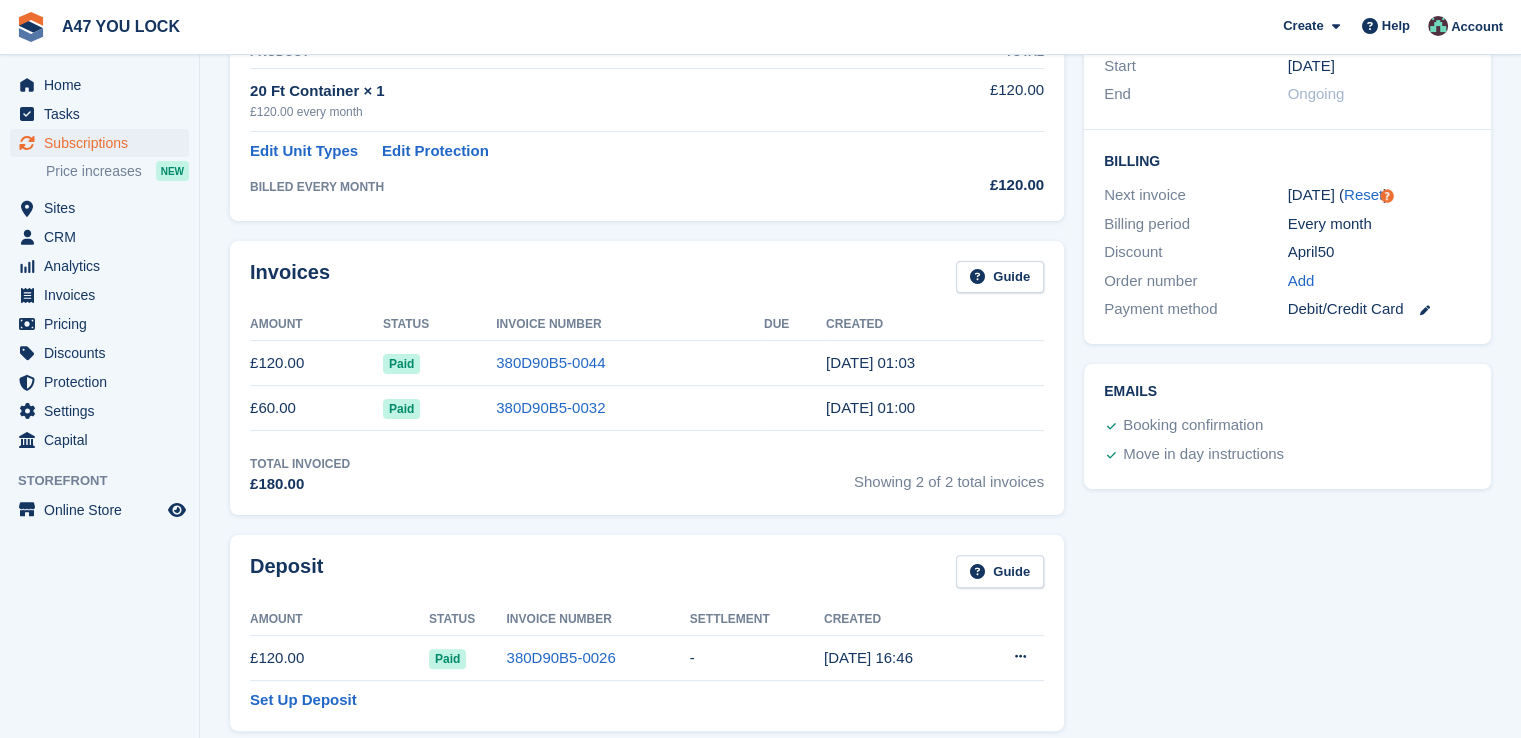 scroll, scrollTop: 425, scrollLeft: 0, axis: vertical 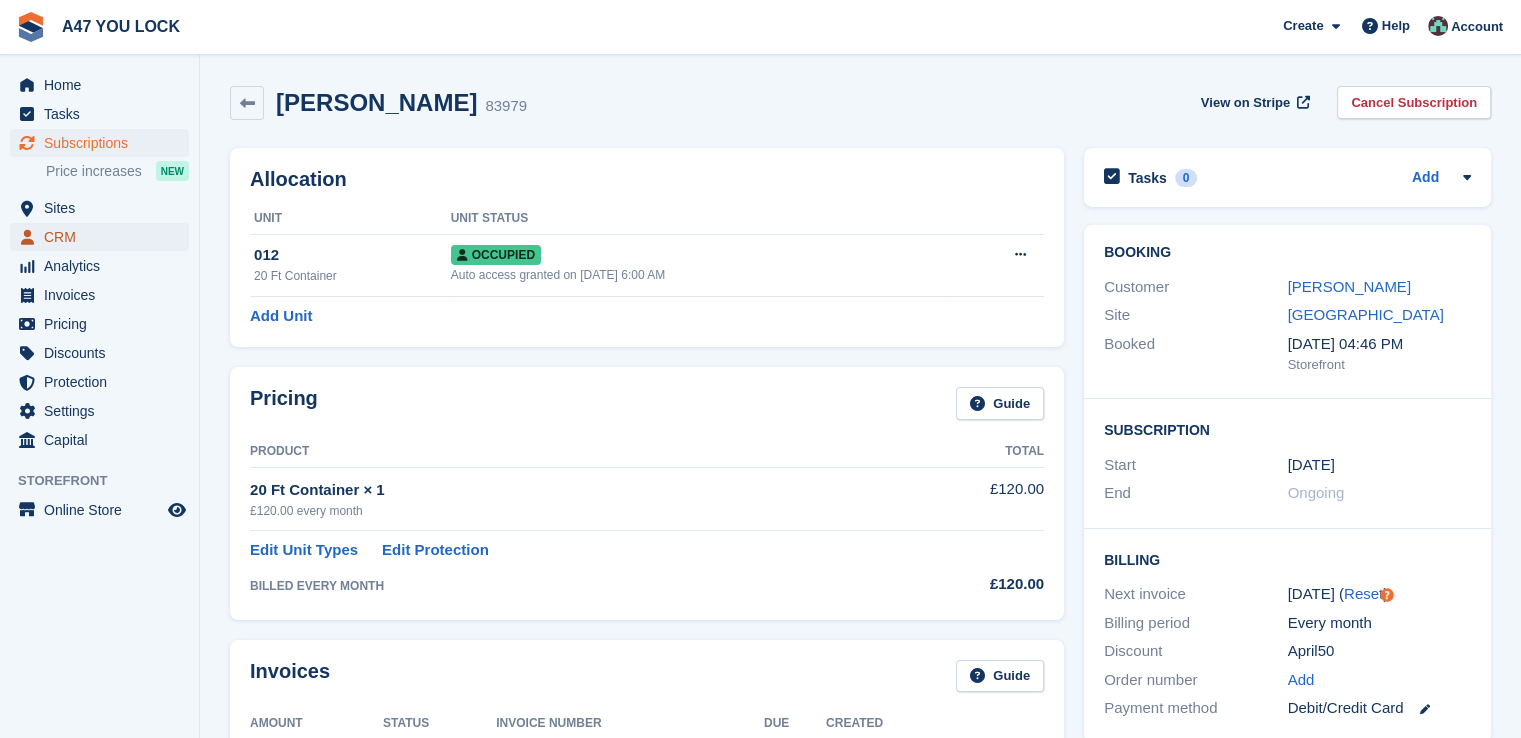 click on "CRM" at bounding box center [104, 237] 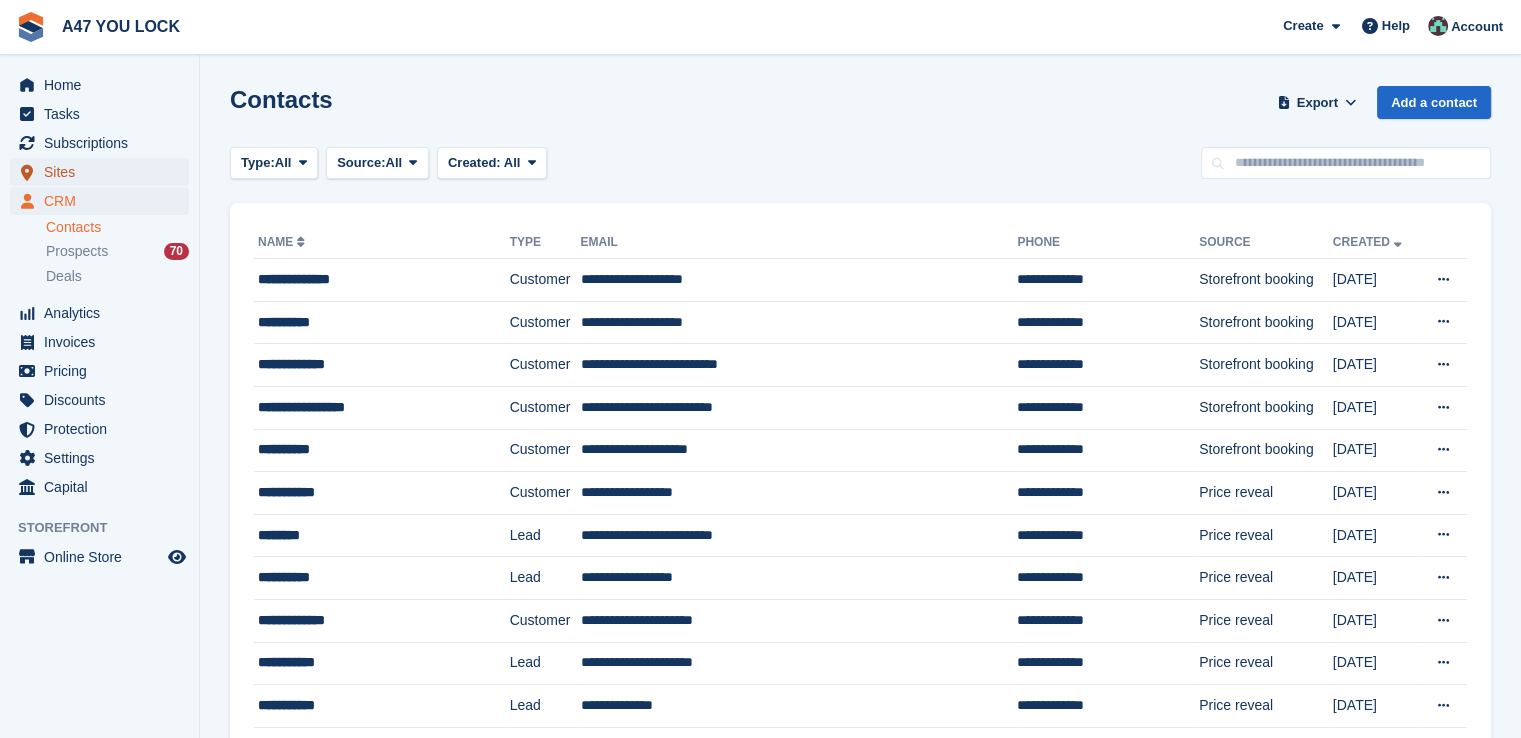 click on "Sites" at bounding box center [104, 172] 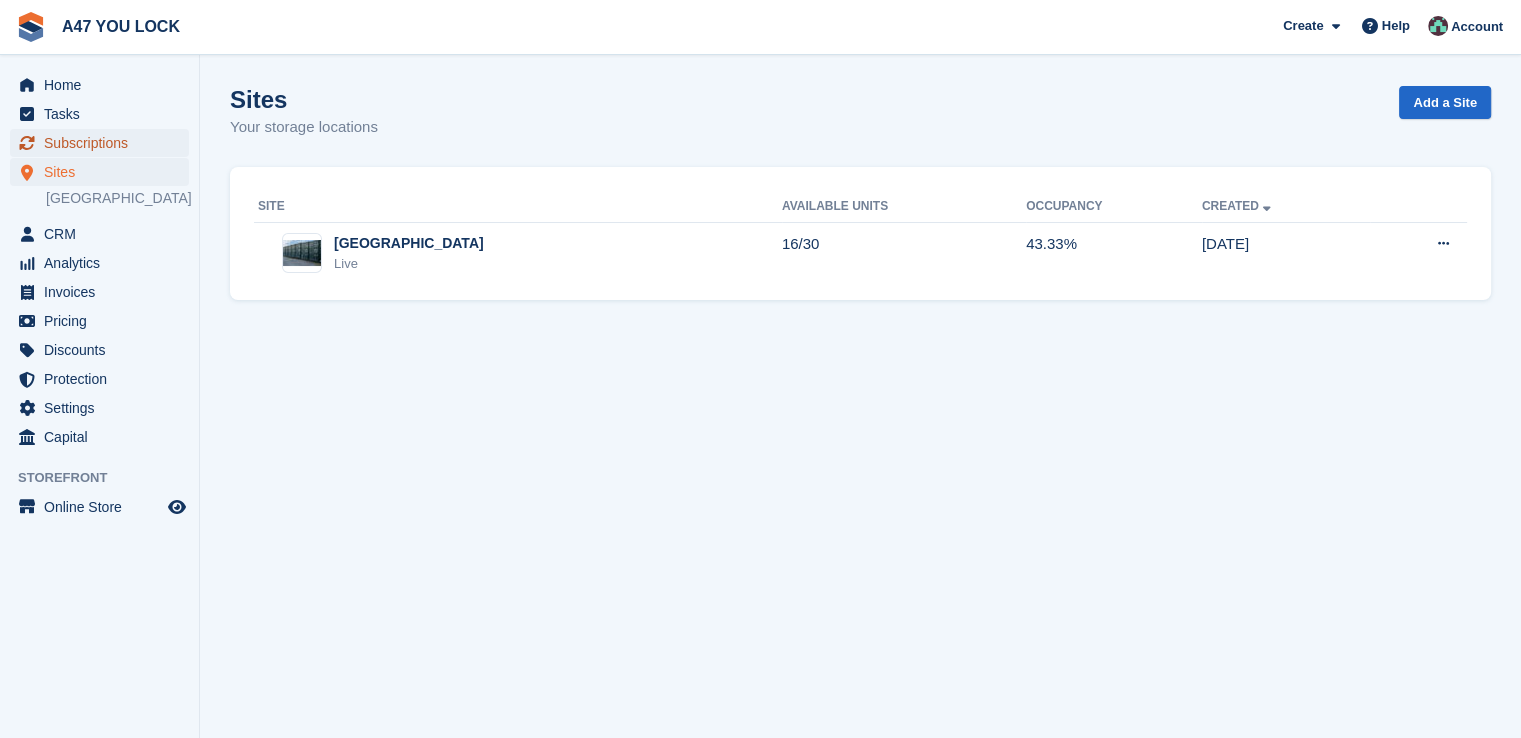 click on "Subscriptions" at bounding box center [104, 143] 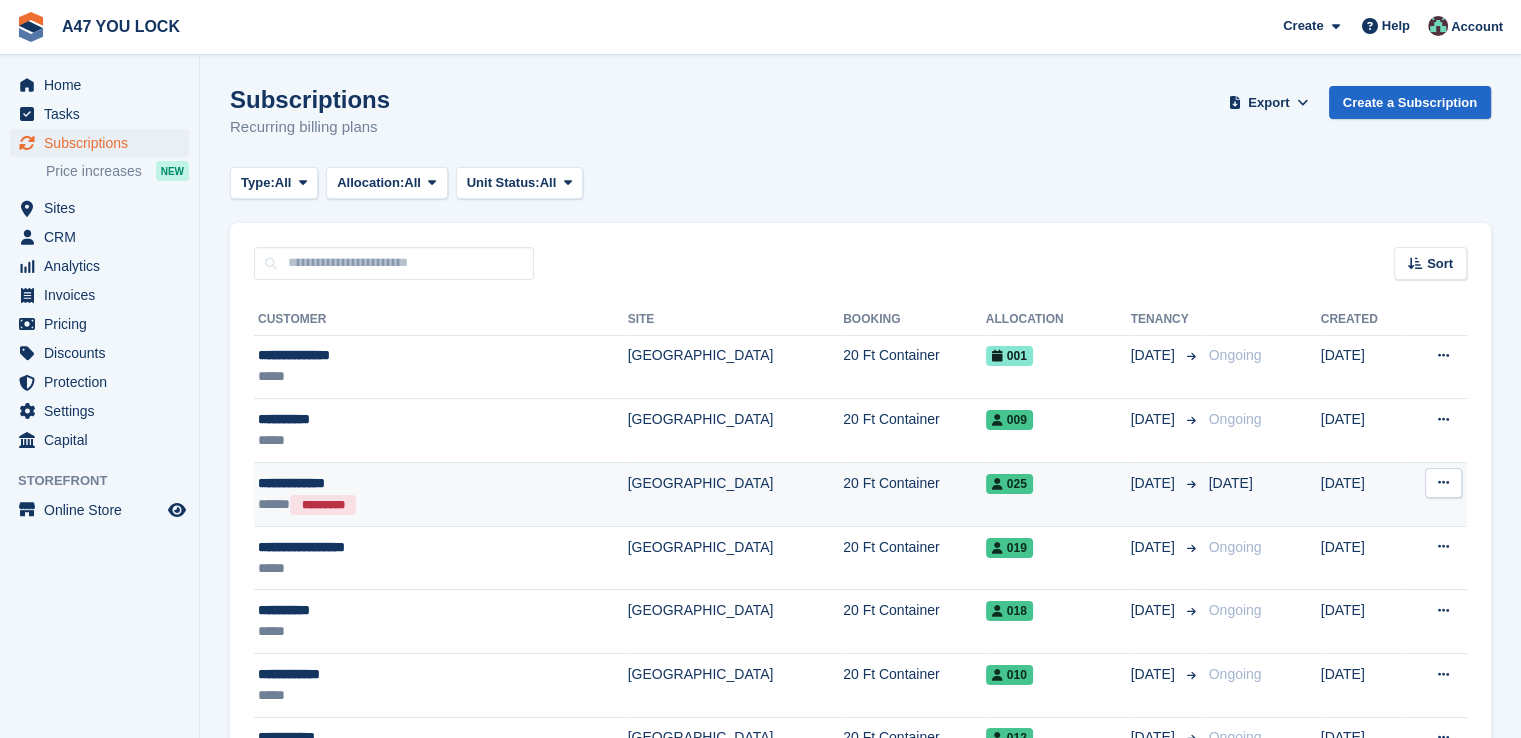 click at bounding box center (1443, 482) 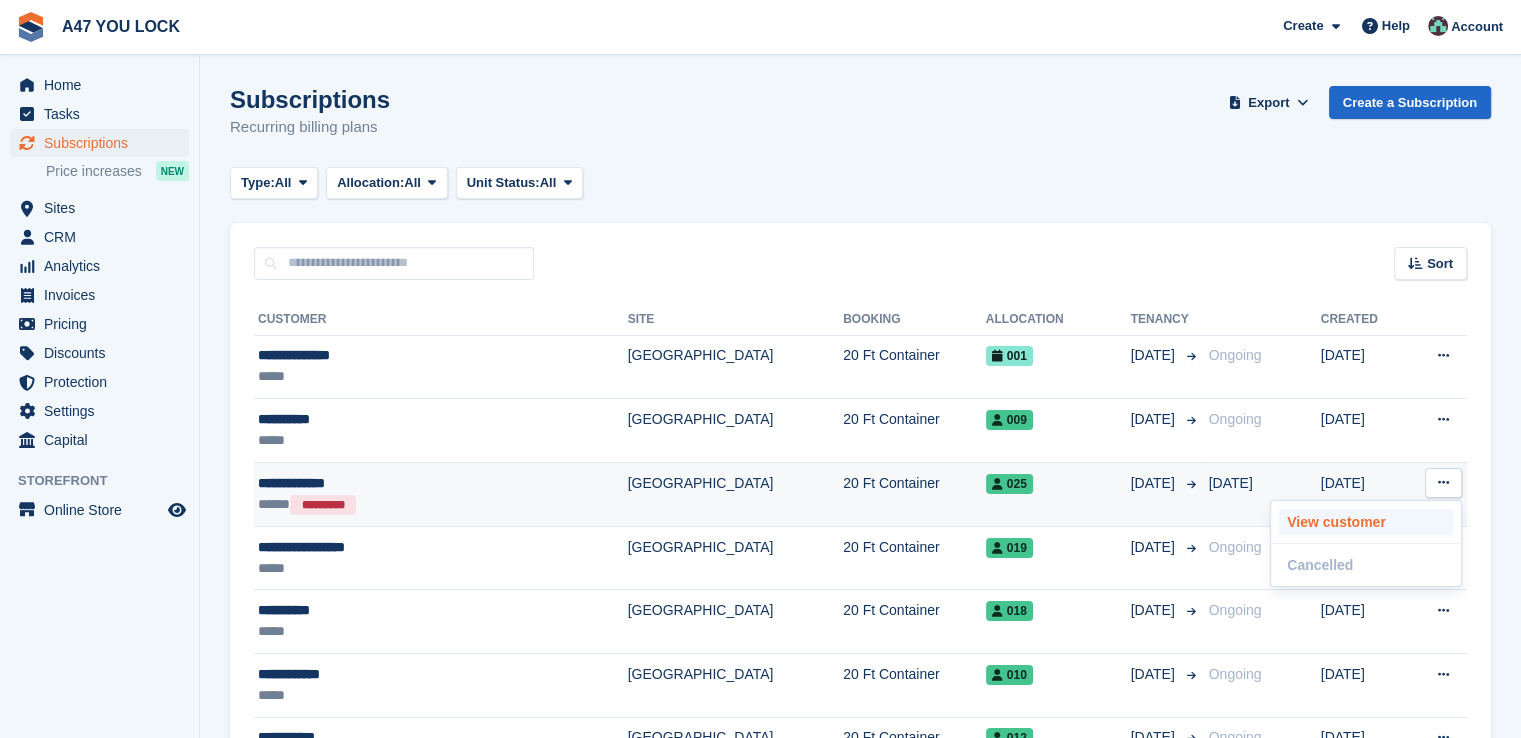 click on "View customer" at bounding box center [1366, 522] 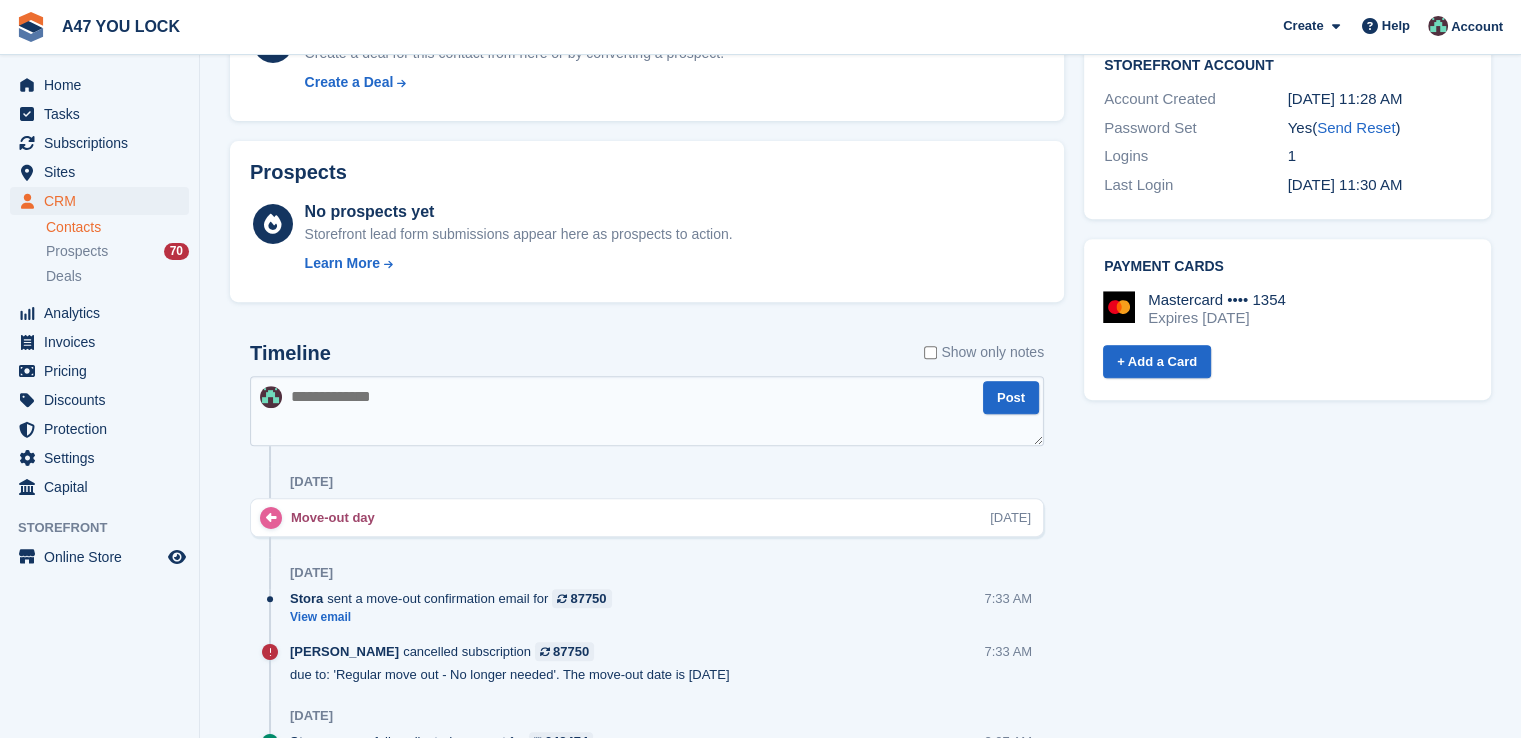 scroll, scrollTop: 825, scrollLeft: 0, axis: vertical 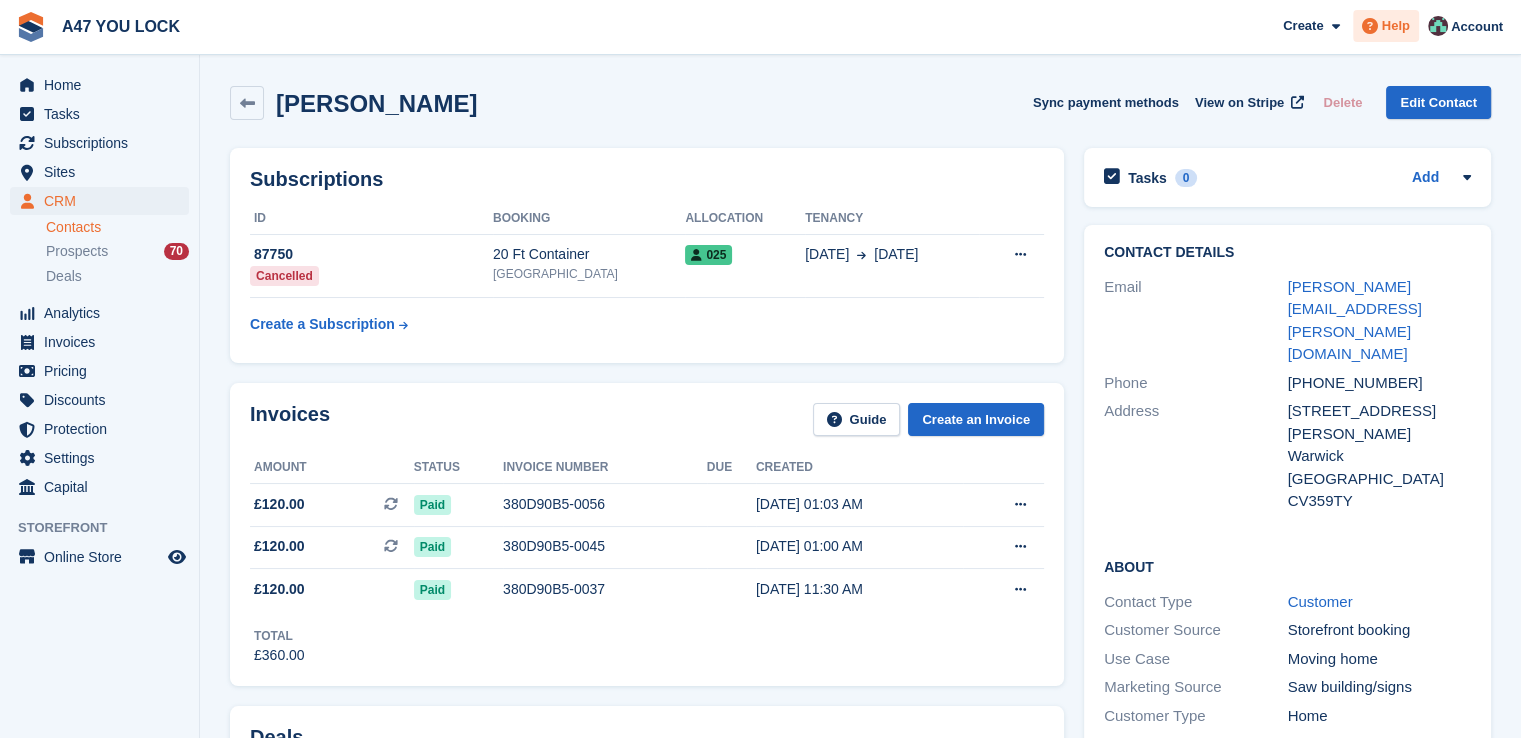 click on "Help" at bounding box center [1396, 26] 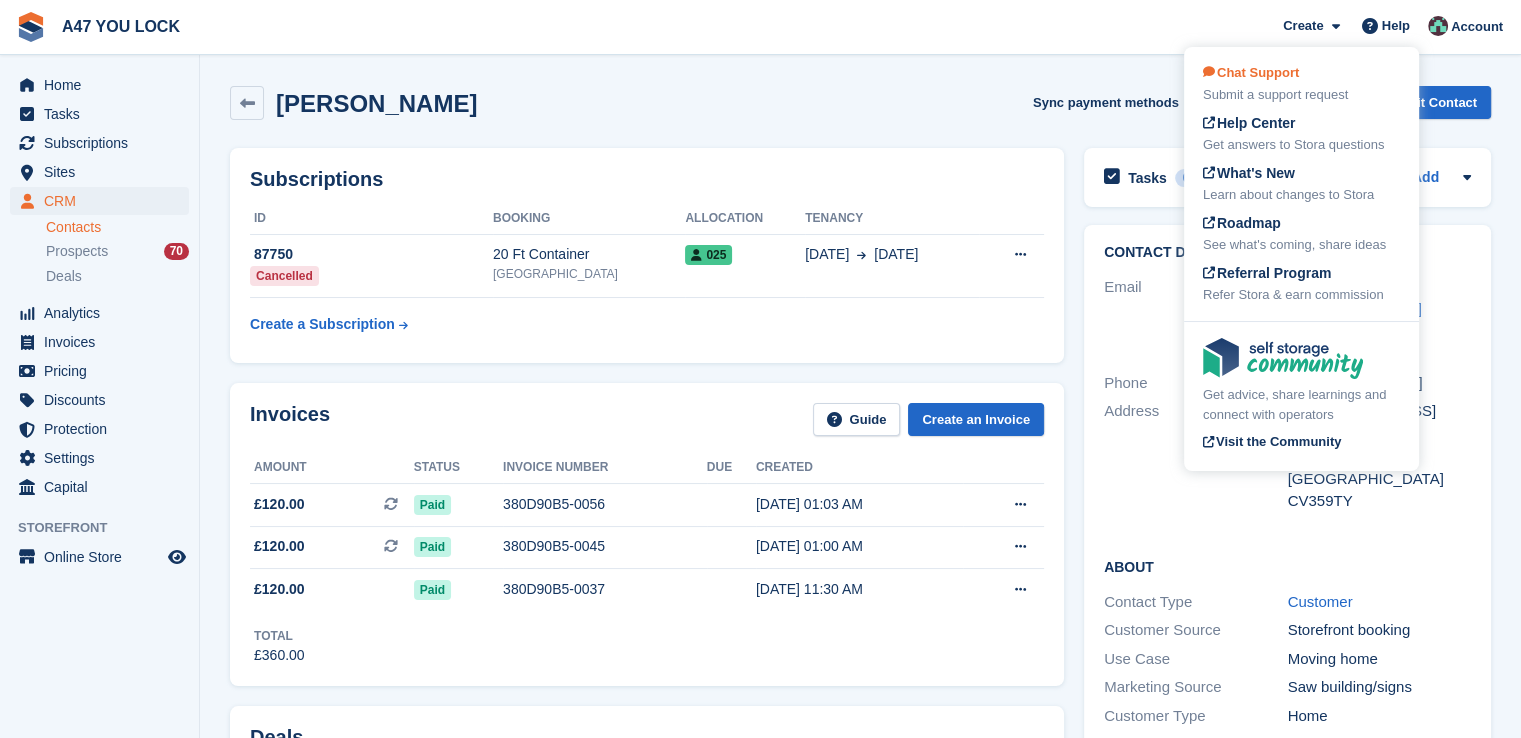 click on "Submit a support request" at bounding box center (1301, 95) 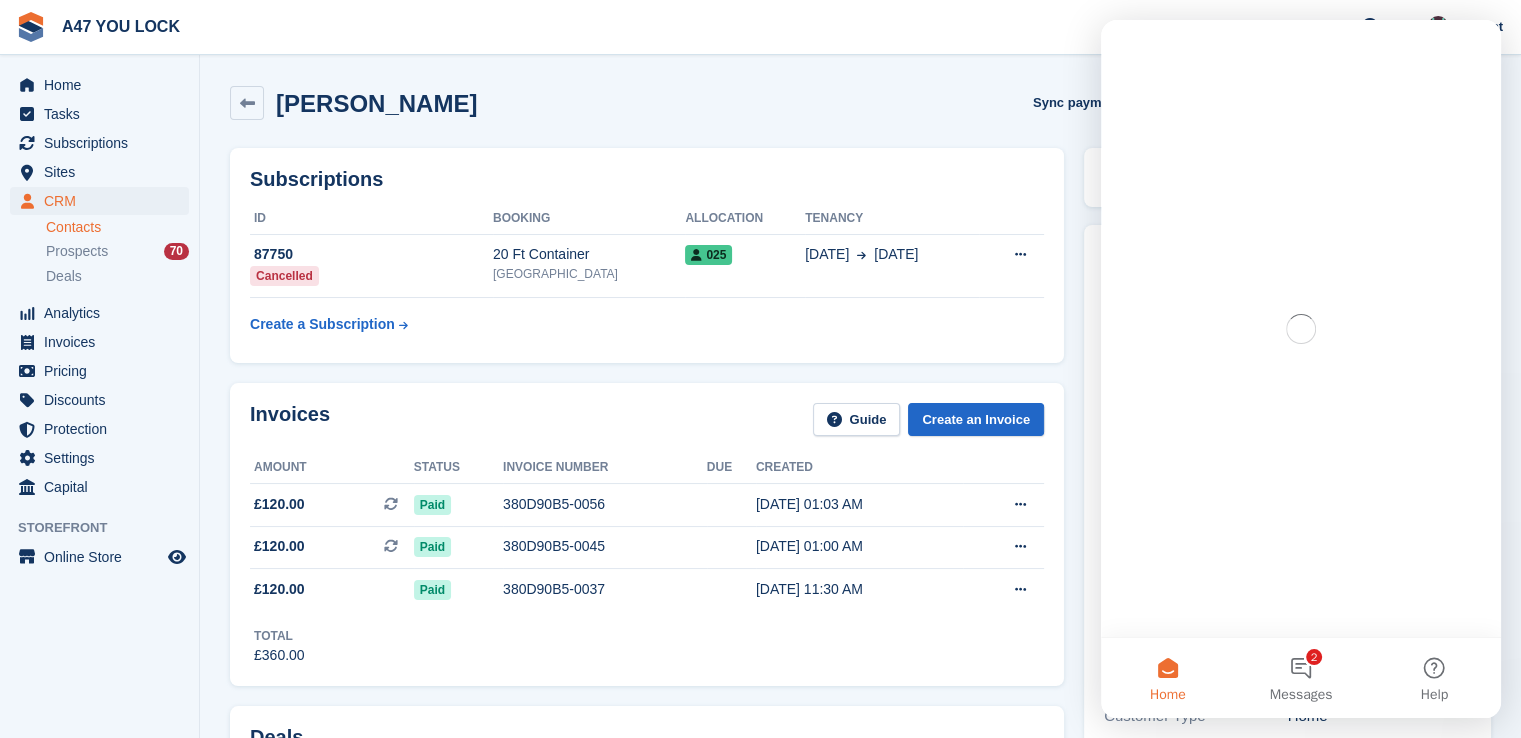 scroll, scrollTop: 0, scrollLeft: 0, axis: both 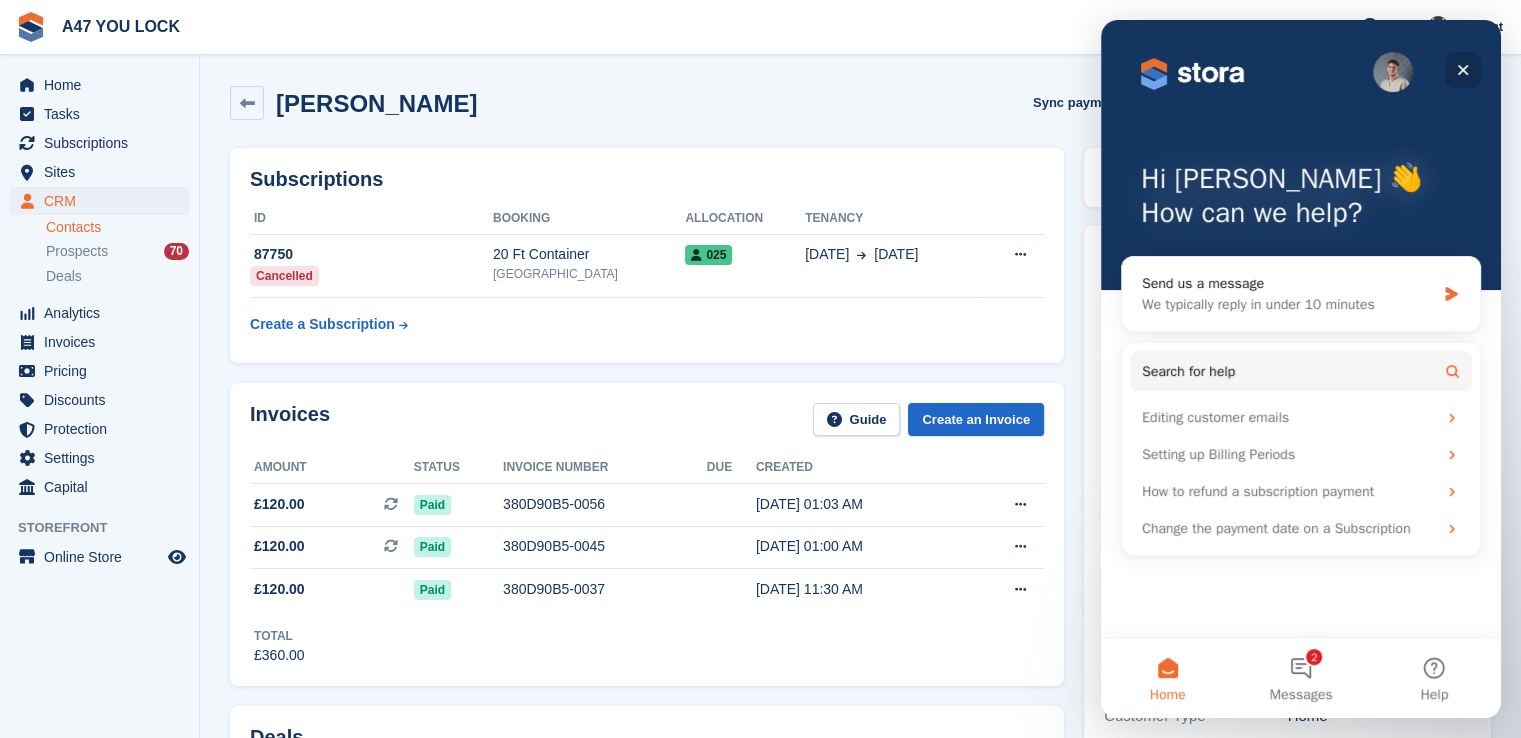 click 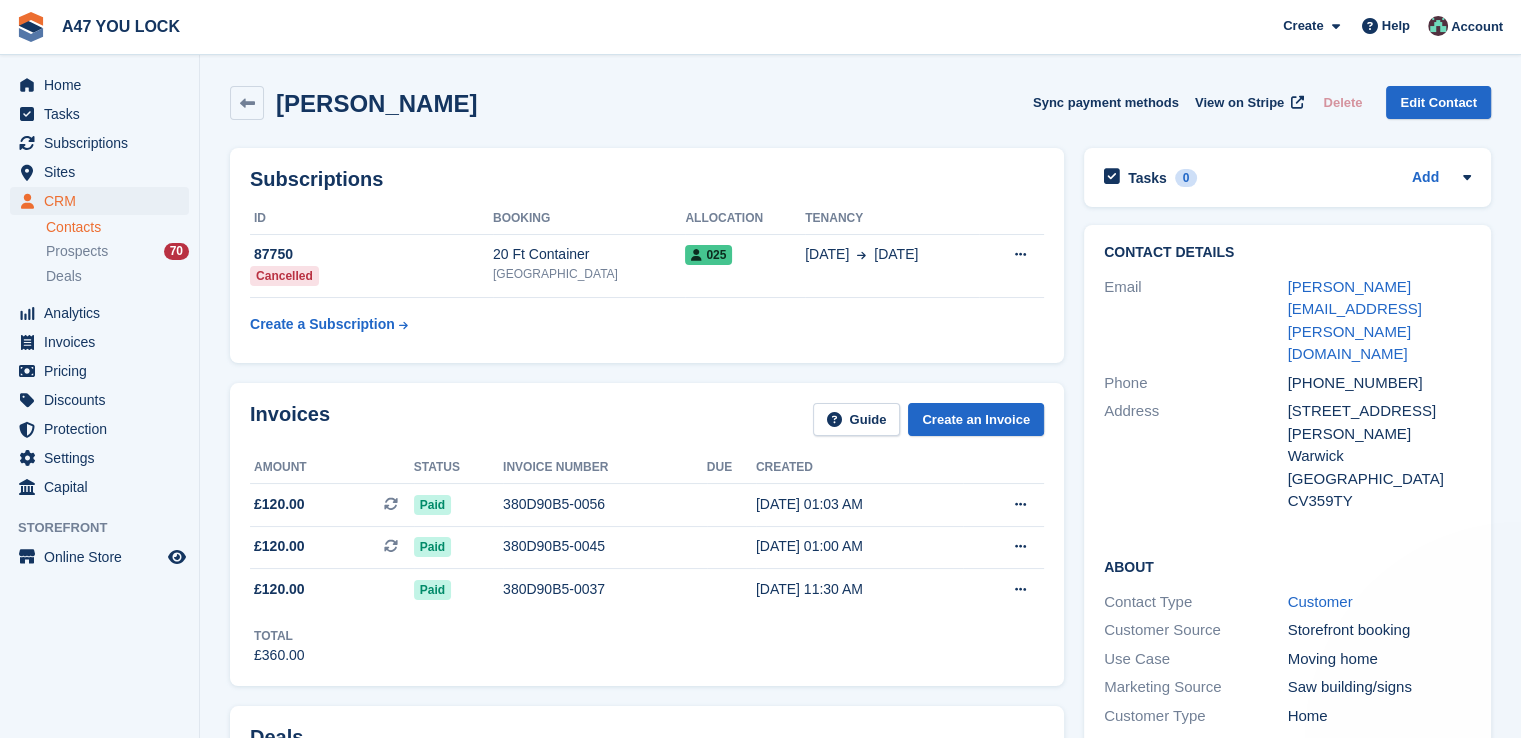 scroll, scrollTop: 0, scrollLeft: 0, axis: both 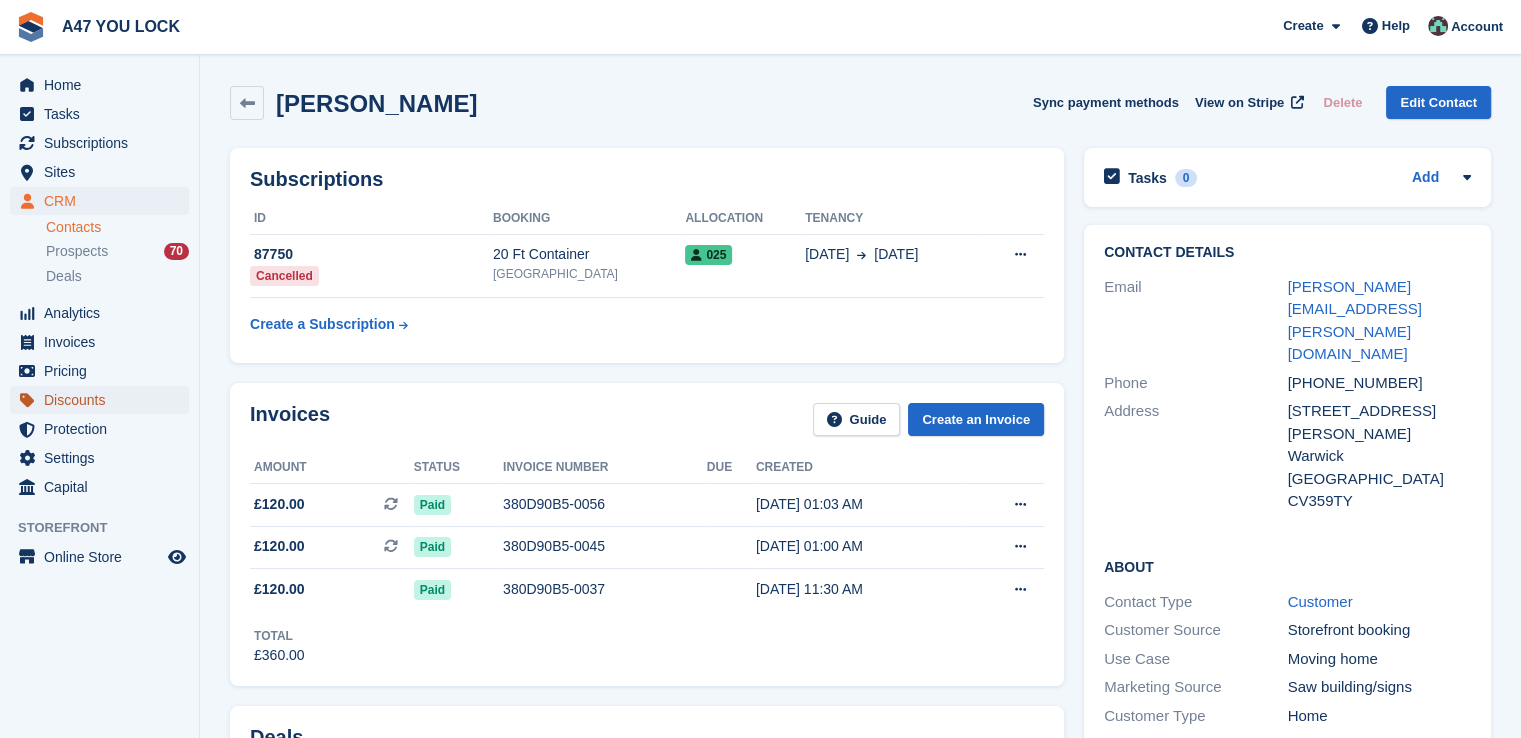 click on "Discounts" at bounding box center (104, 400) 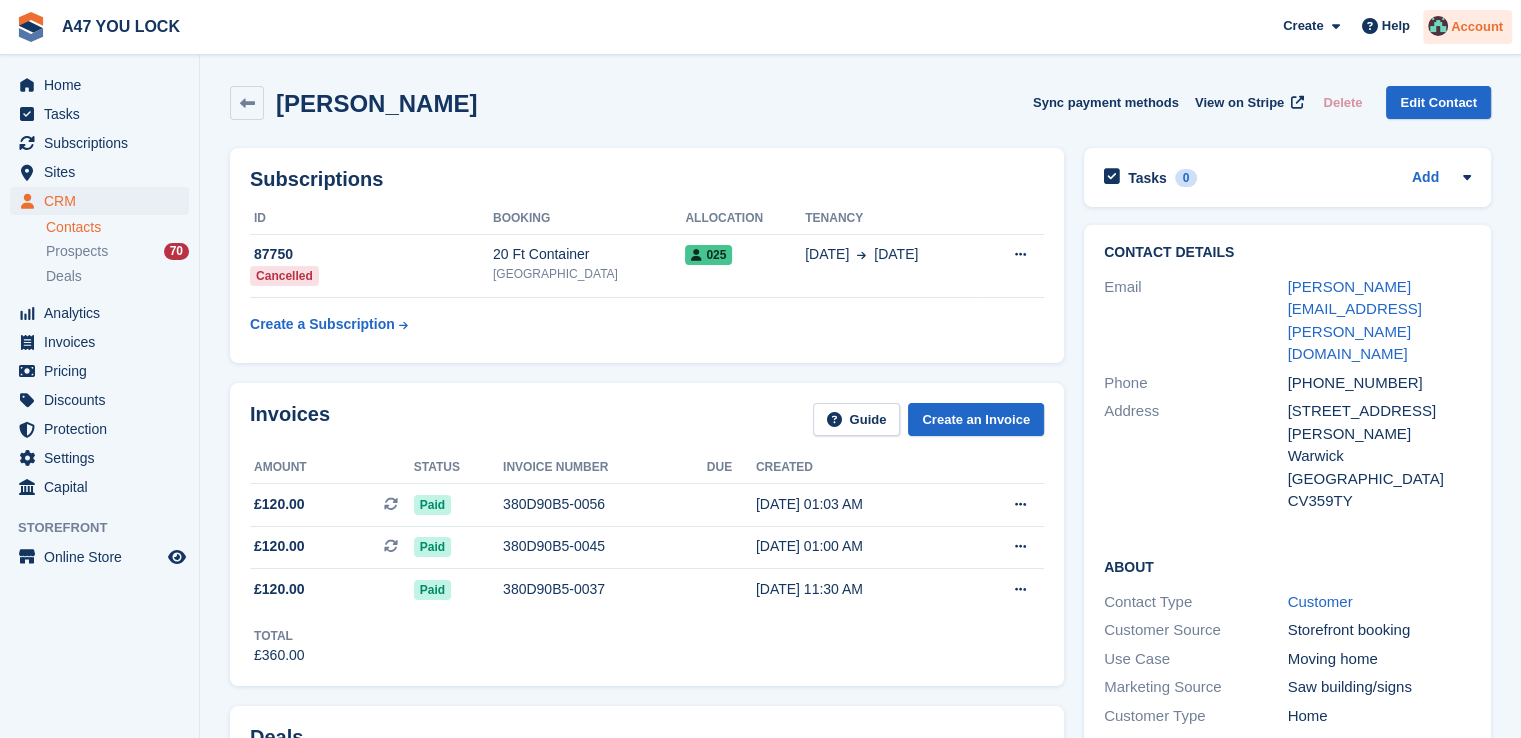 click on "Account" at bounding box center (1477, 27) 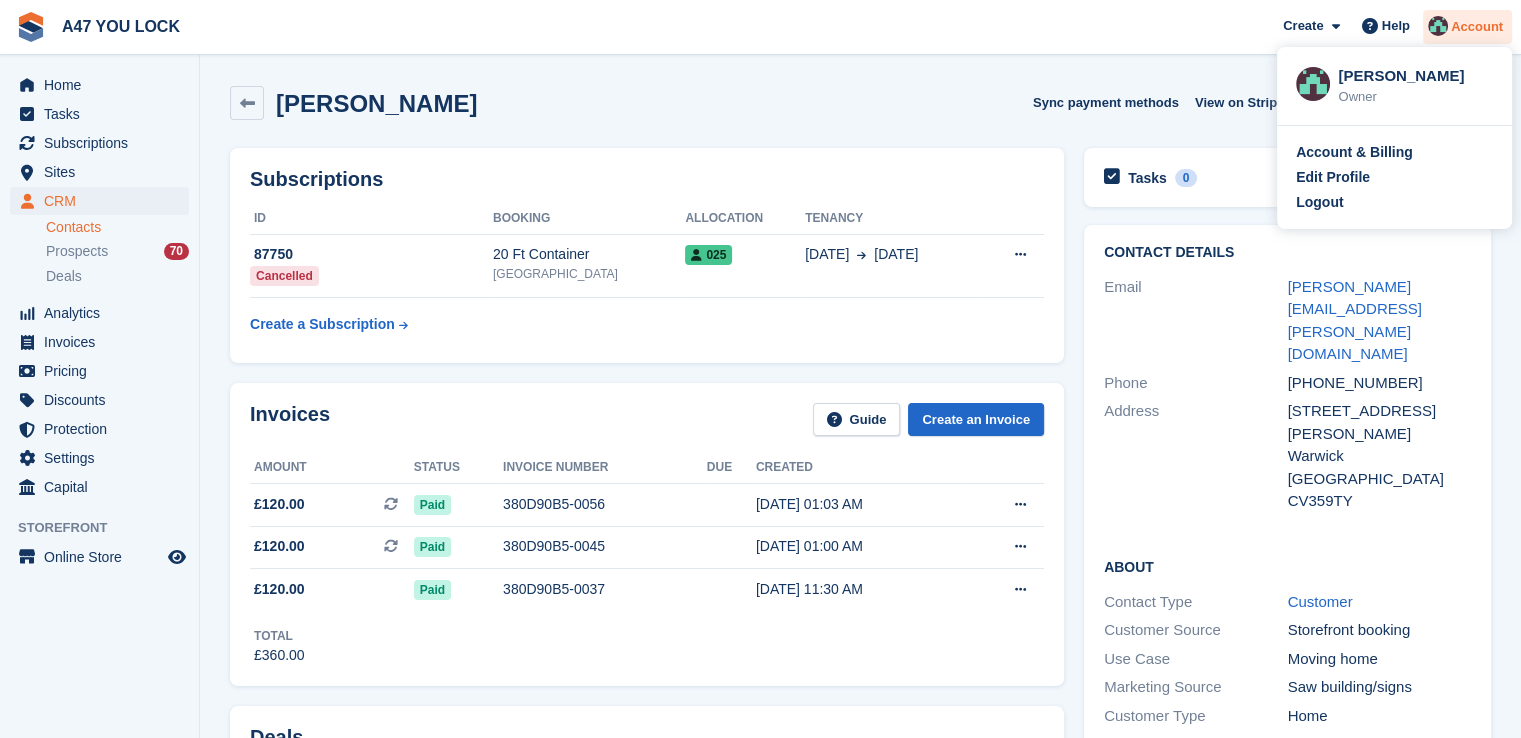 click on "Account" at bounding box center (1477, 27) 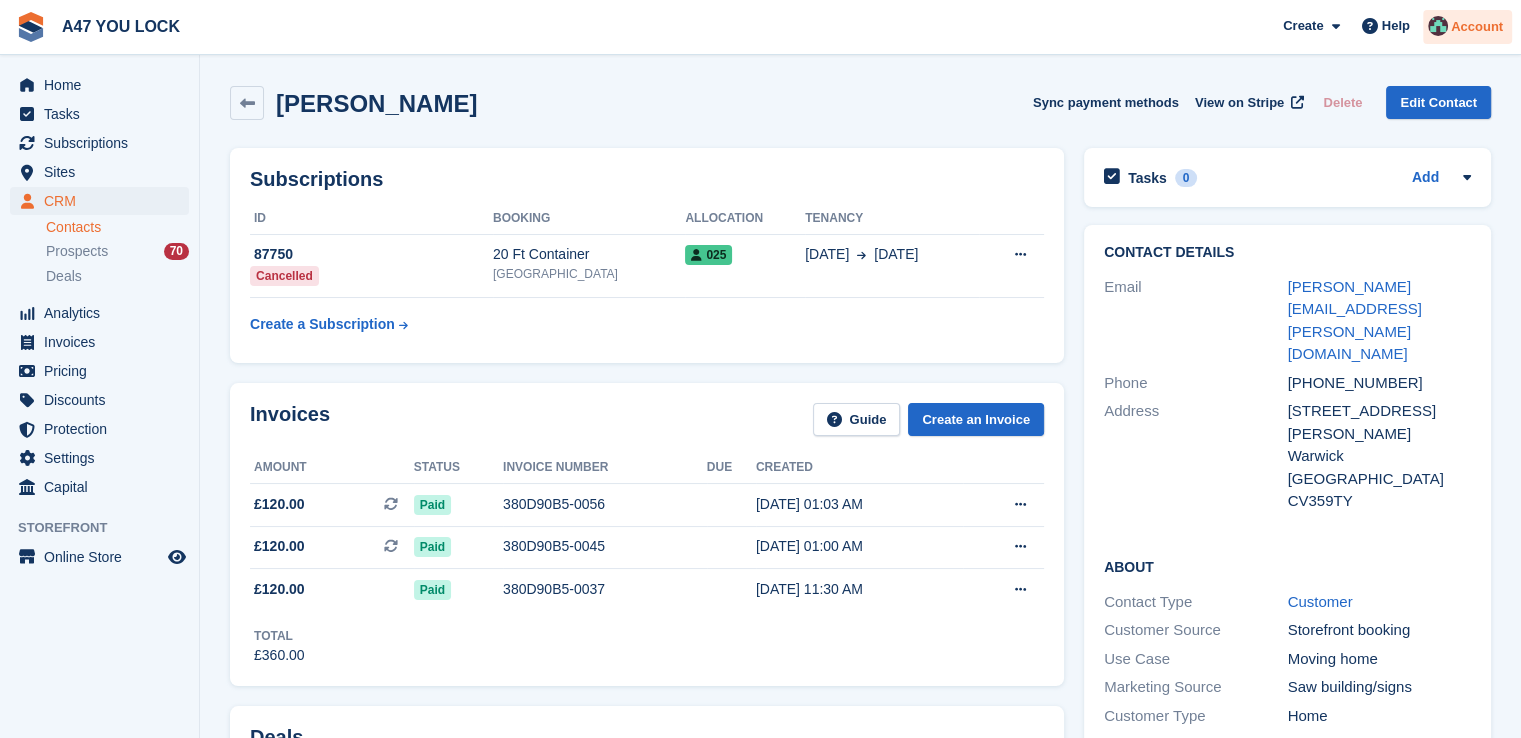 click on "Account" at bounding box center (1477, 27) 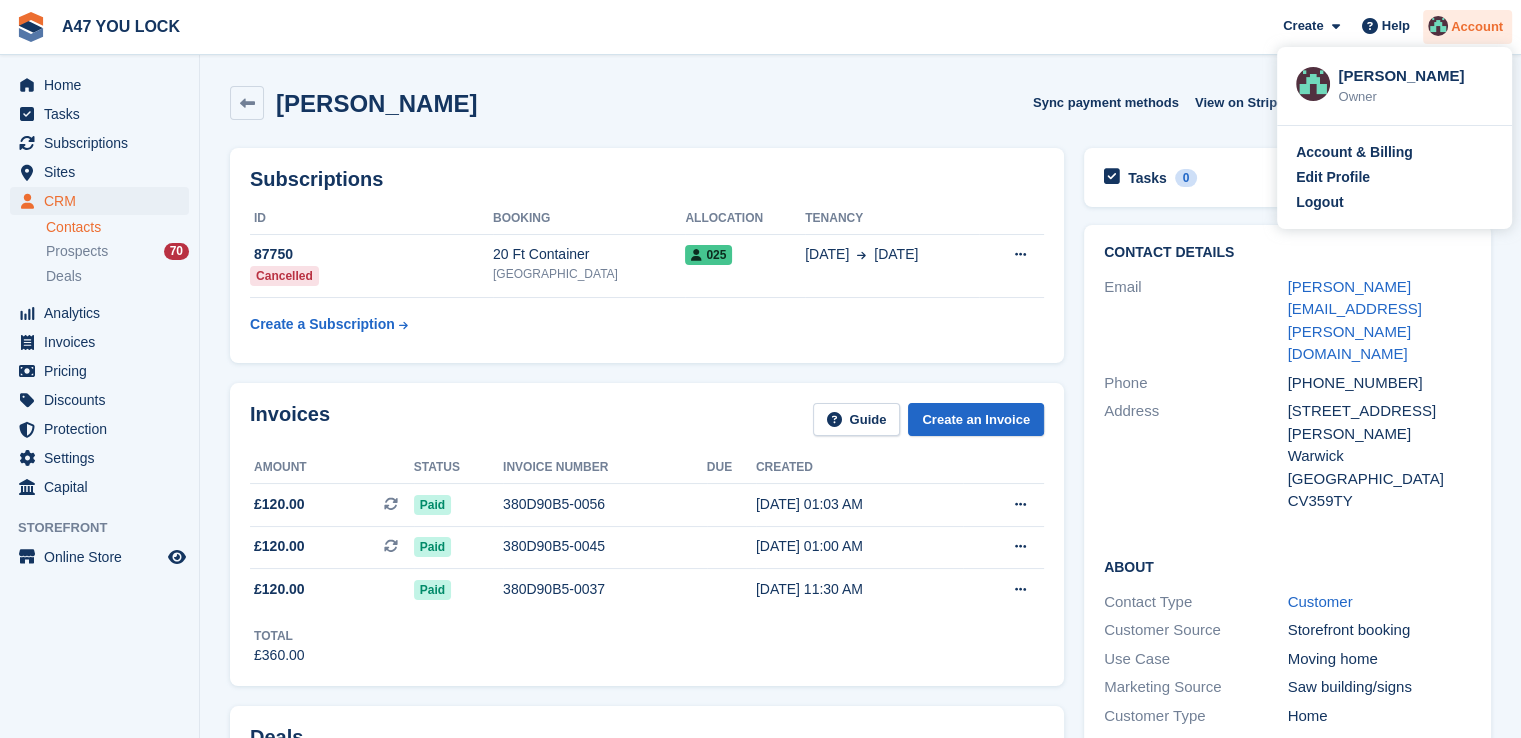 click on "Account" at bounding box center [1477, 27] 